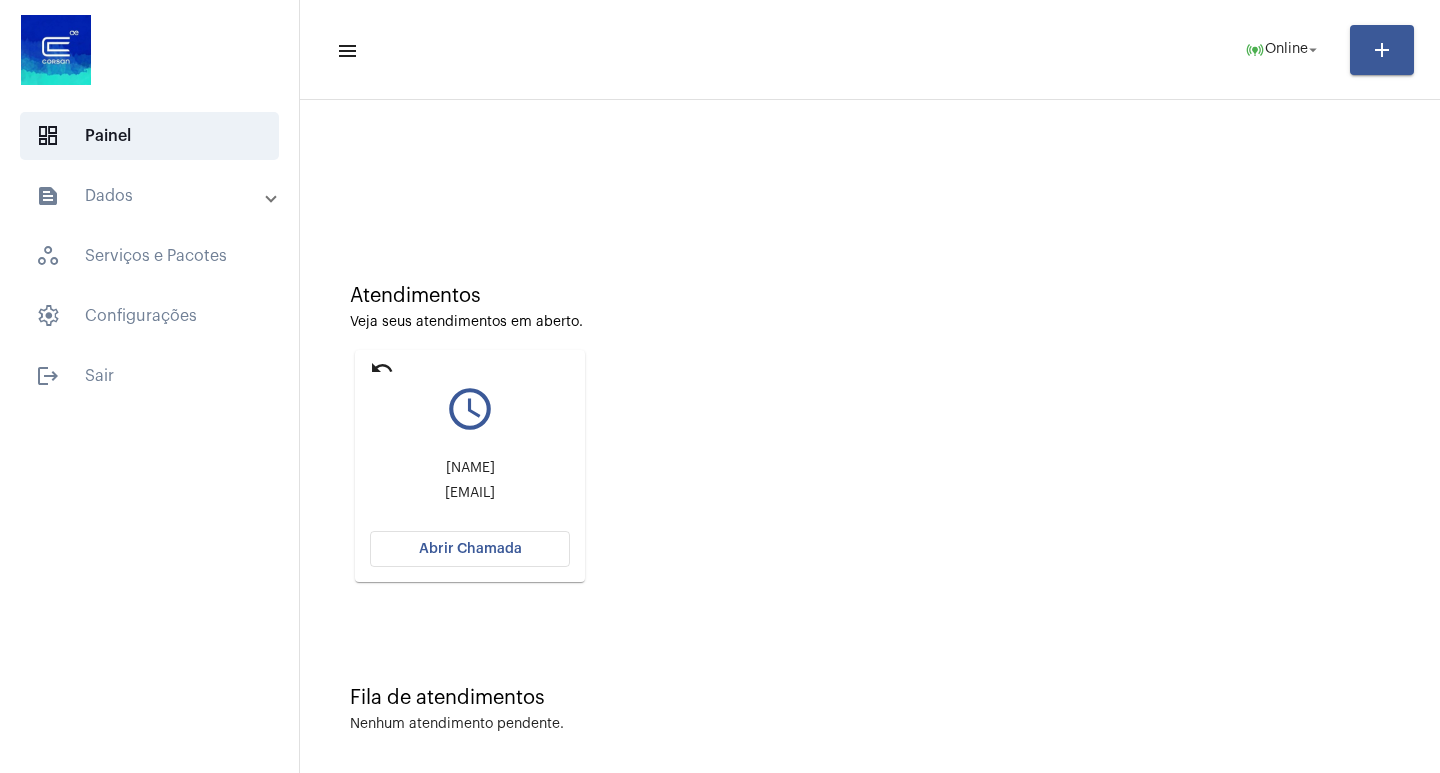 scroll, scrollTop: 0, scrollLeft: 0, axis: both 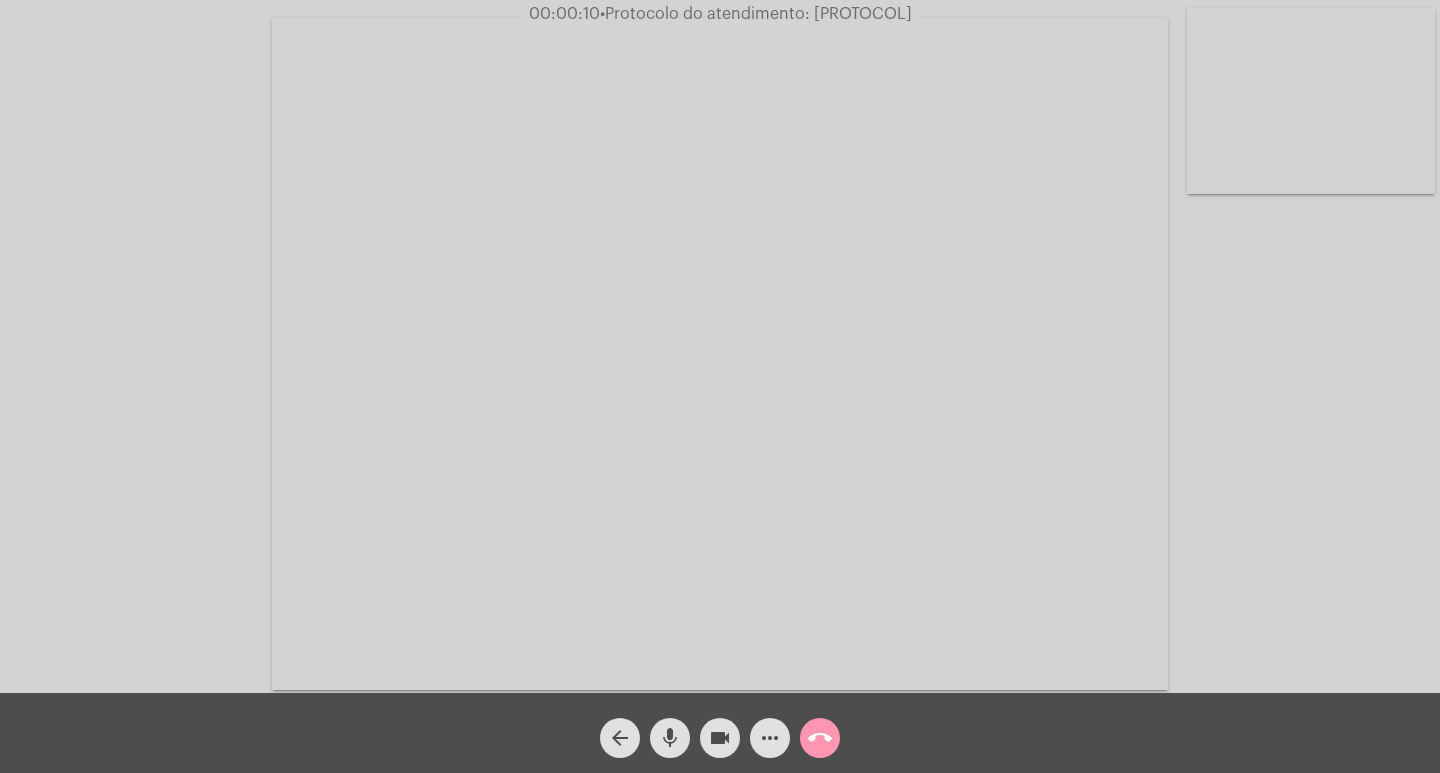 click on "Acessando Câmera e Microfone..." 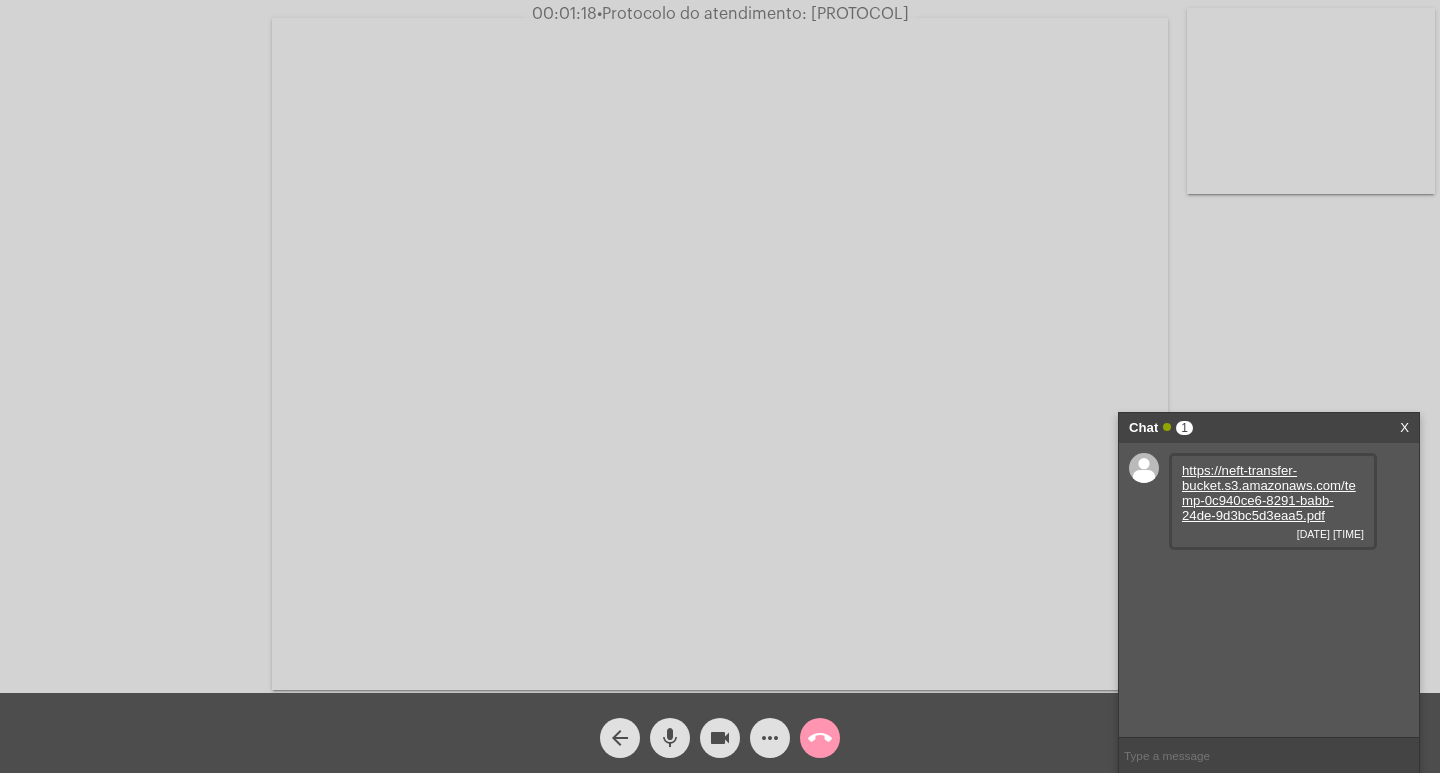 click on "https://neft-transfer-bucket.s3.amazonaws.com/temp-0c940ce6-8291-babb-24de-9d3bc5d3eaa5.pdf" at bounding box center (1269, 493) 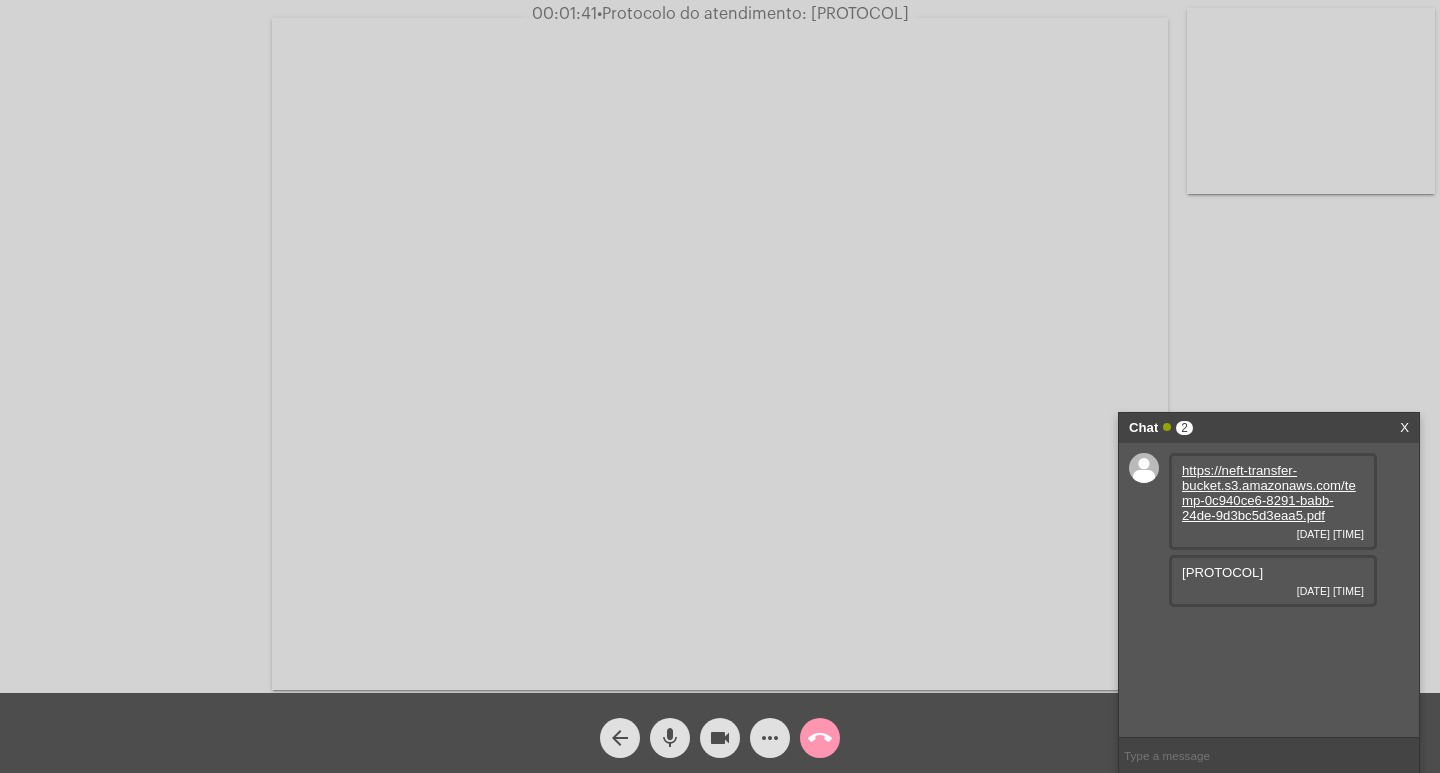 click on "[PROTOCOL]" at bounding box center [1222, 572] 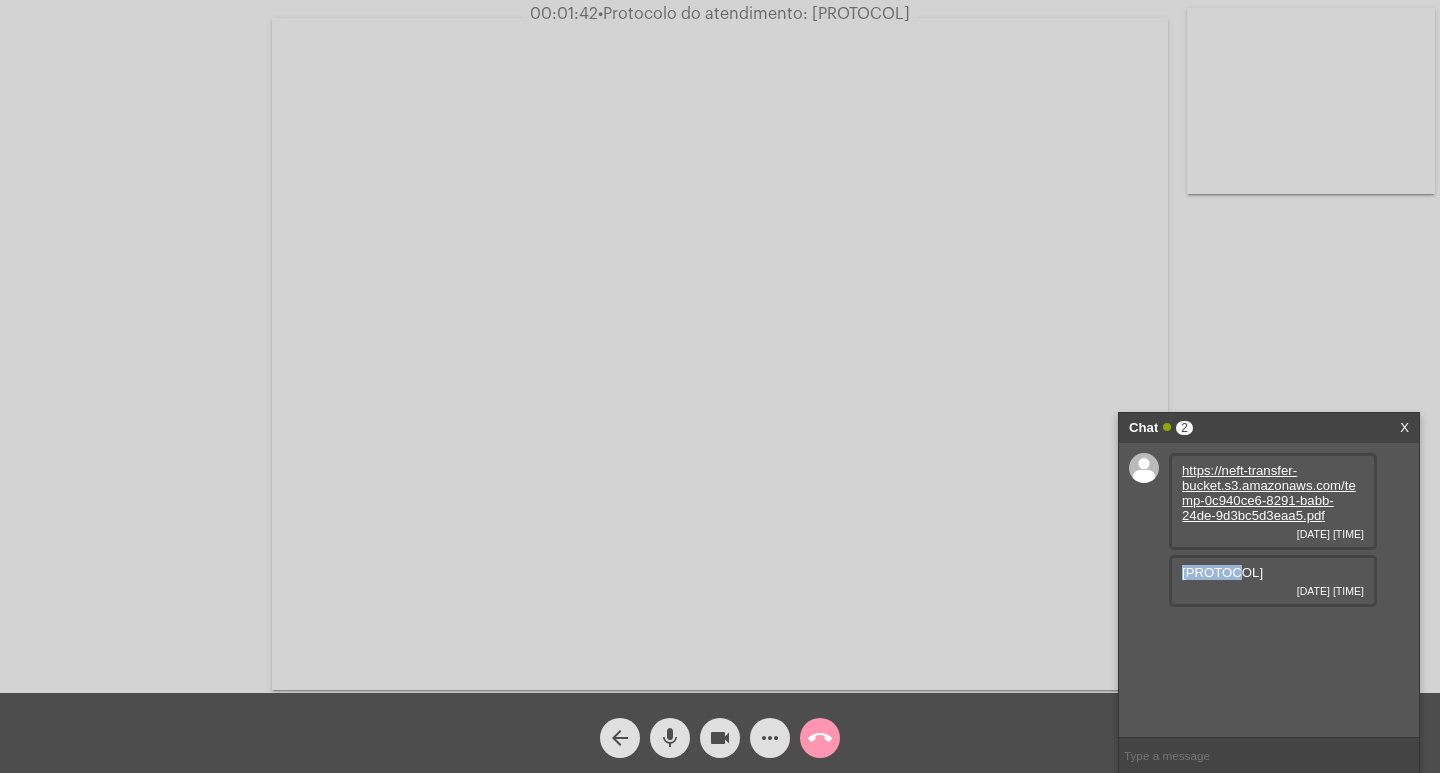 click on "[PROTOCOL]" at bounding box center [1222, 572] 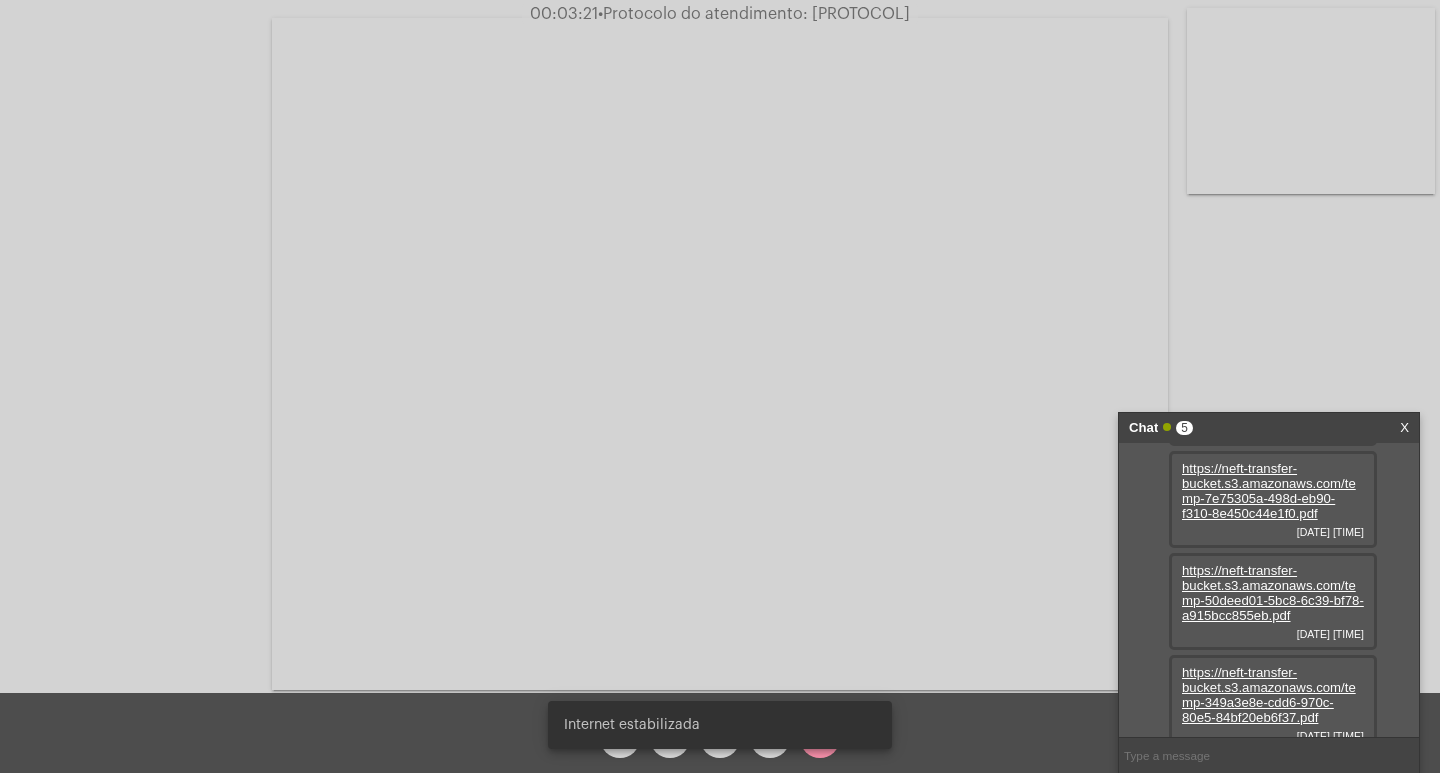 scroll, scrollTop: 176, scrollLeft: 0, axis: vertical 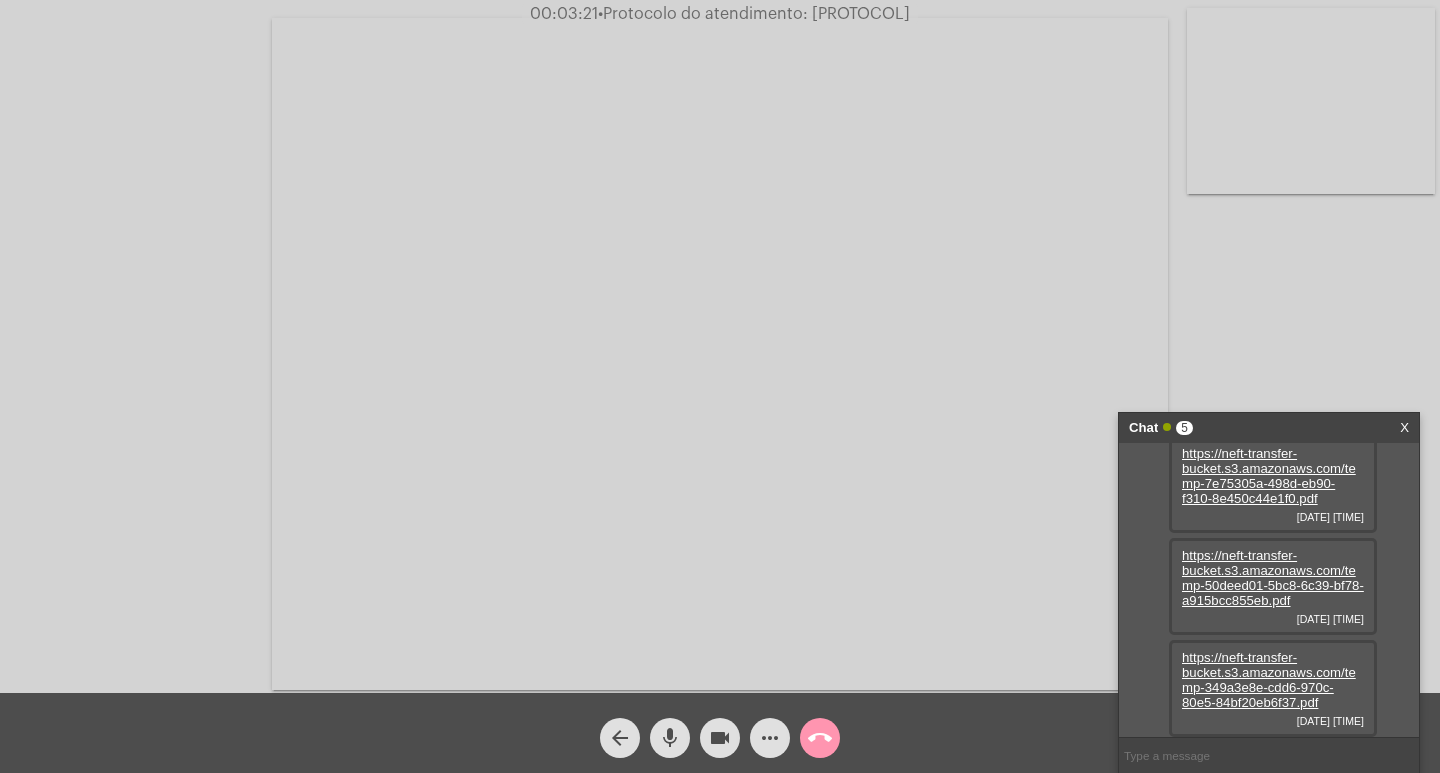 click on "https://neft-transfer-bucket.s3.amazonaws.com/temp-7e75305a-498d-eb90-f310-8e450c44e1f0.pdf" at bounding box center [1269, 476] 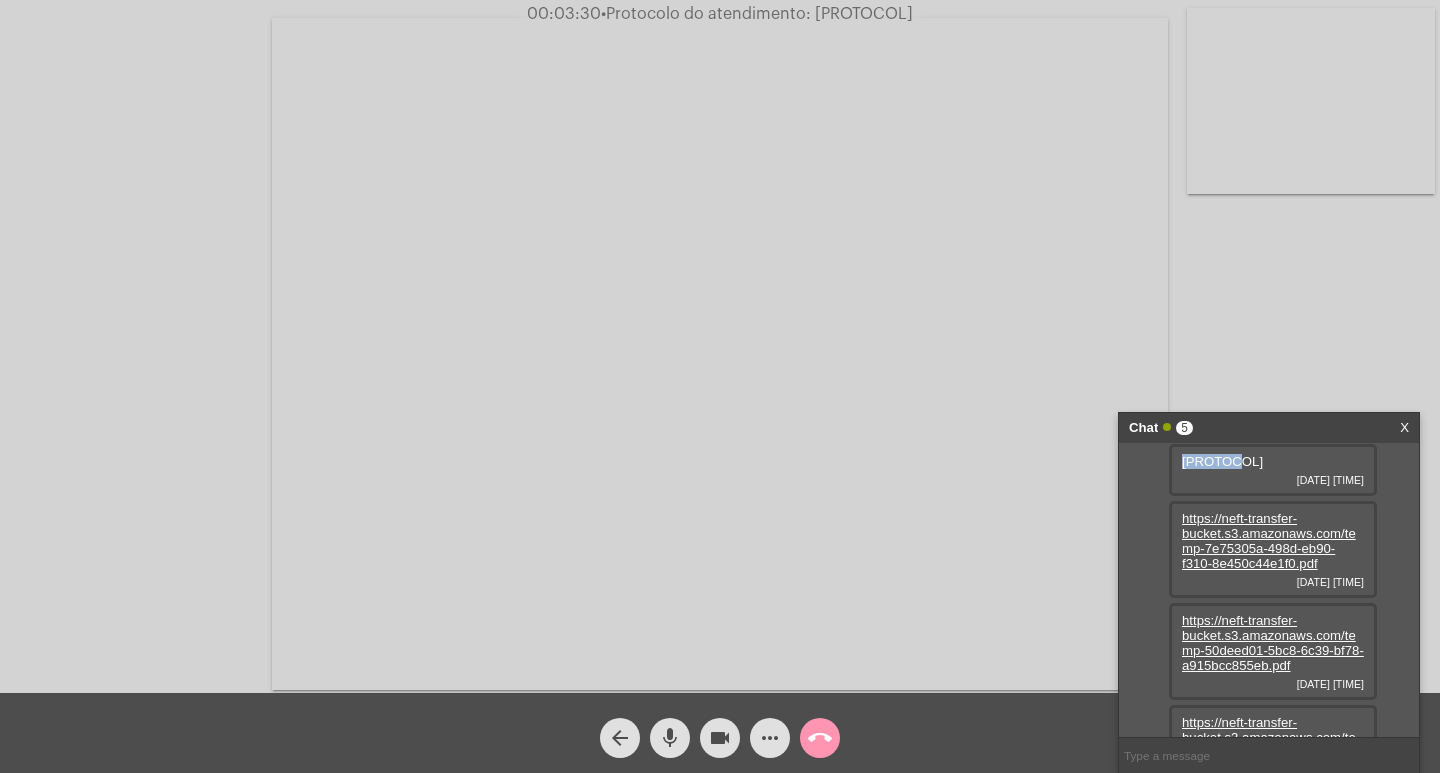 scroll, scrollTop: 176, scrollLeft: 0, axis: vertical 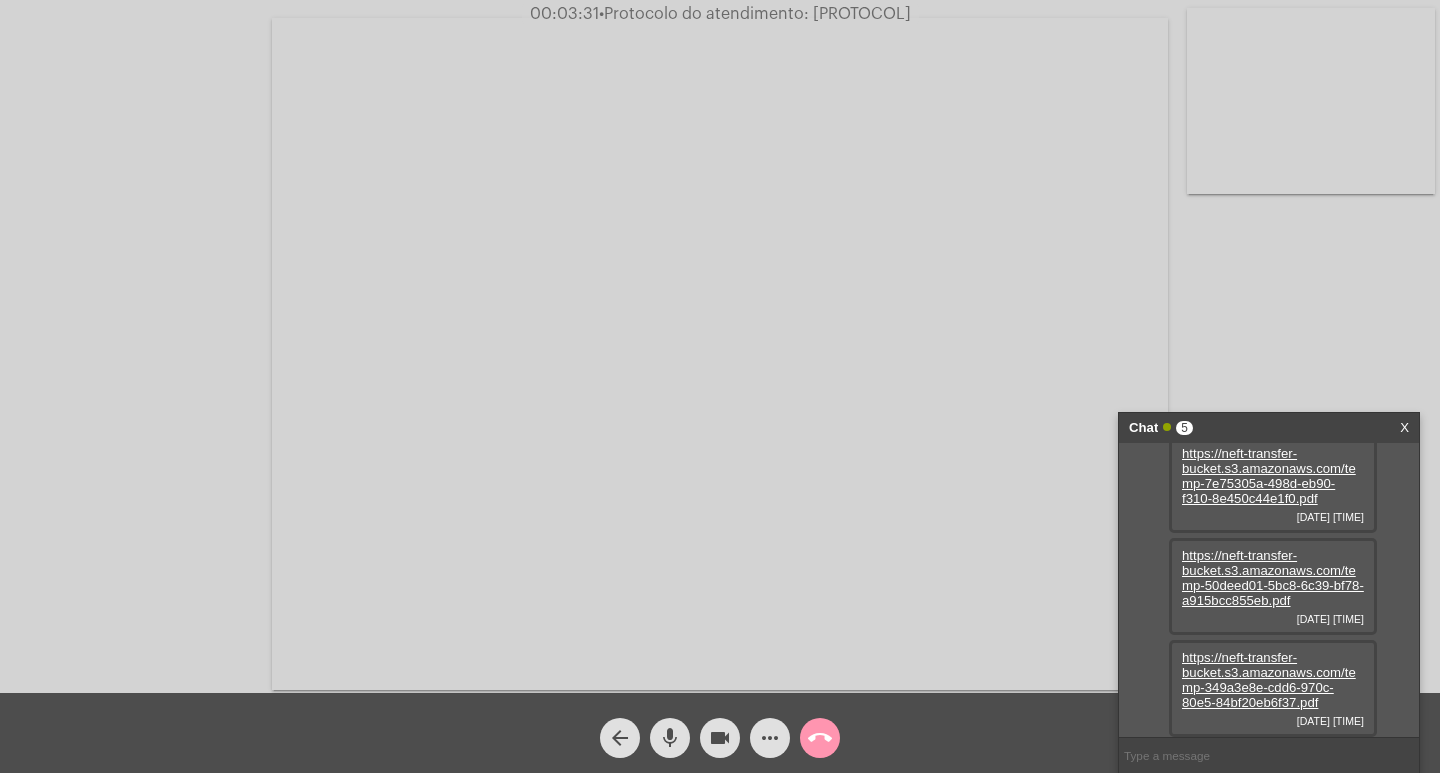 click on "https://neft-transfer-bucket.s3.amazonaws.com/temp-50deed01-5bc8-6c39-bf78-a915bcc855eb.pdf" at bounding box center (1273, 578) 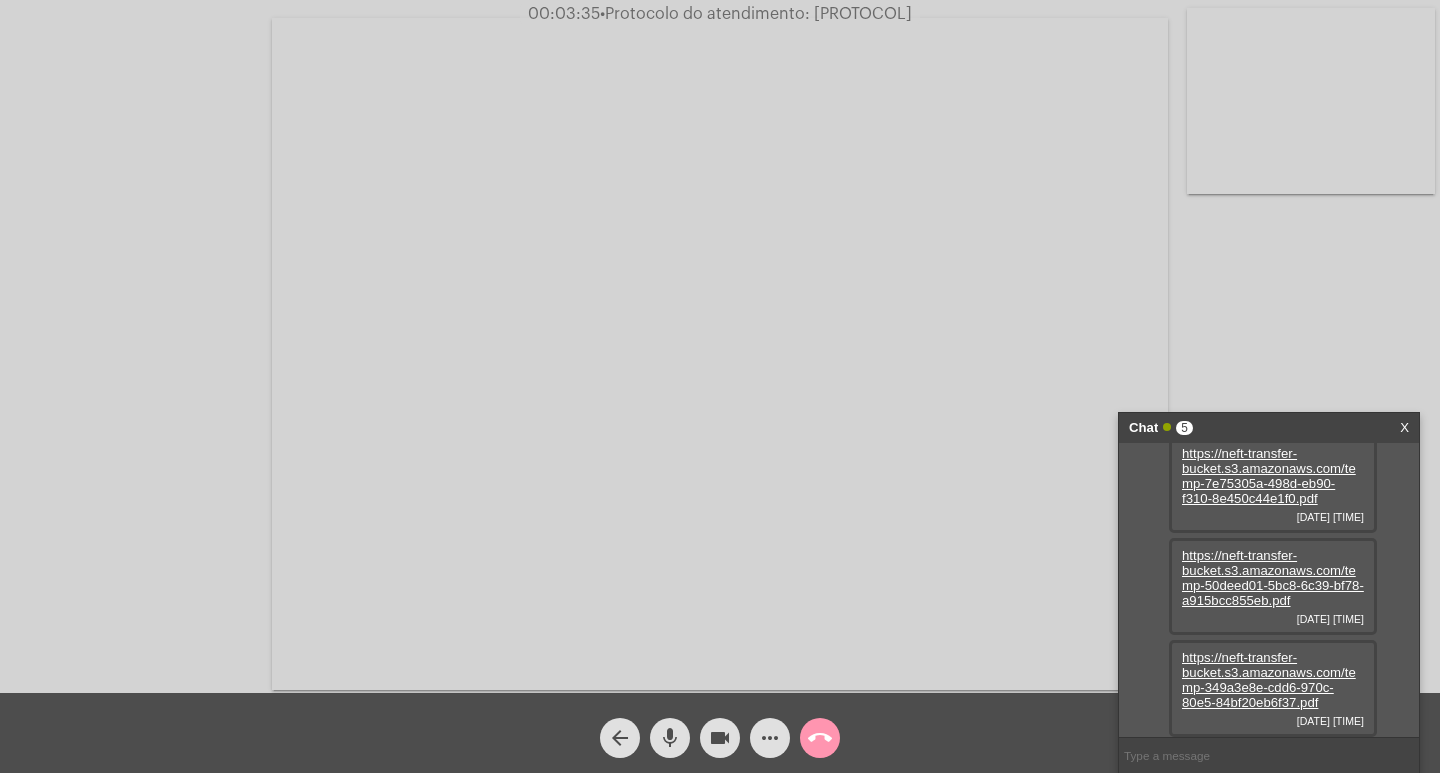 click on "https://neft-transfer-bucket.s3.amazonaws.com/temp-349a3e8e-cdd6-970c-80e5-84bf20eb6f37.pdf [DATE] [TIME]" at bounding box center [1273, 688] 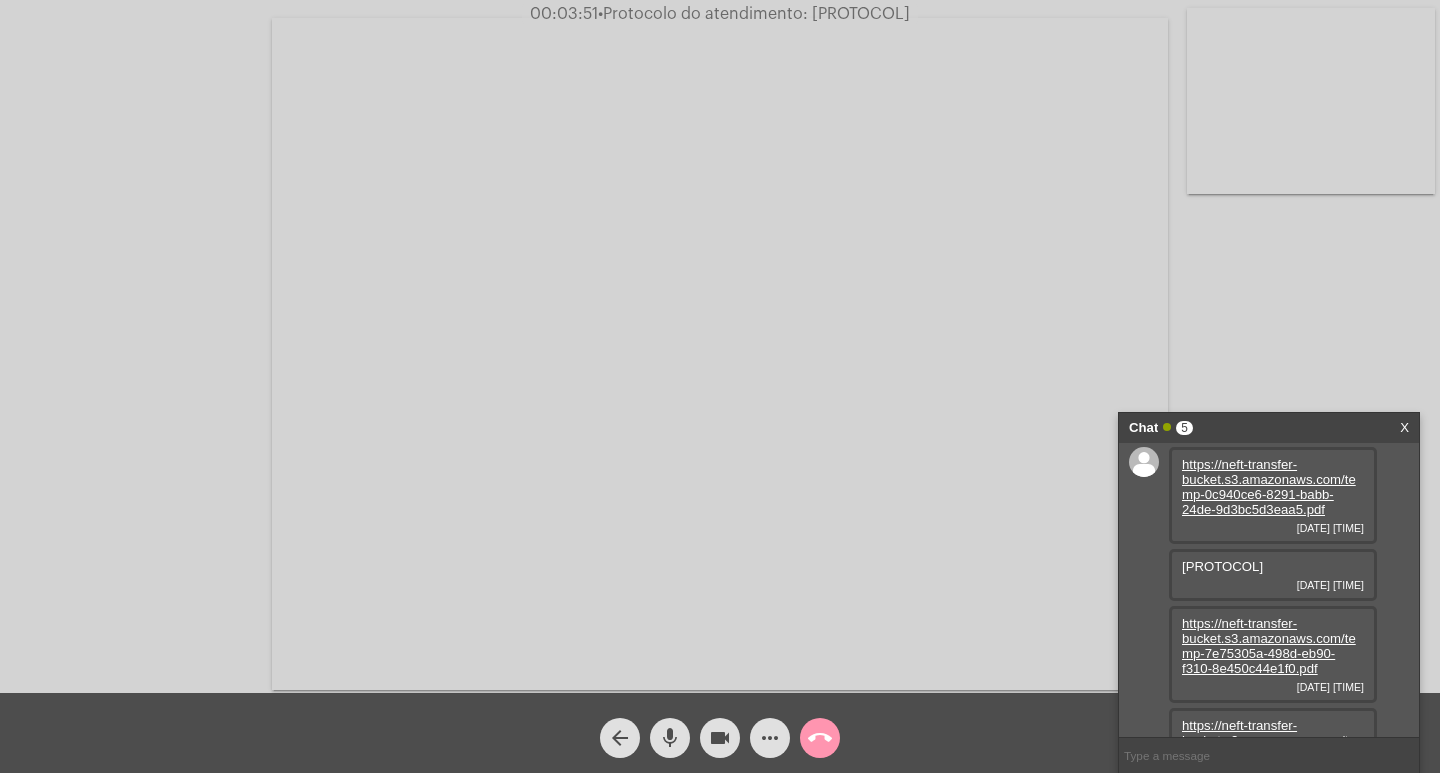 scroll, scrollTop: 0, scrollLeft: 0, axis: both 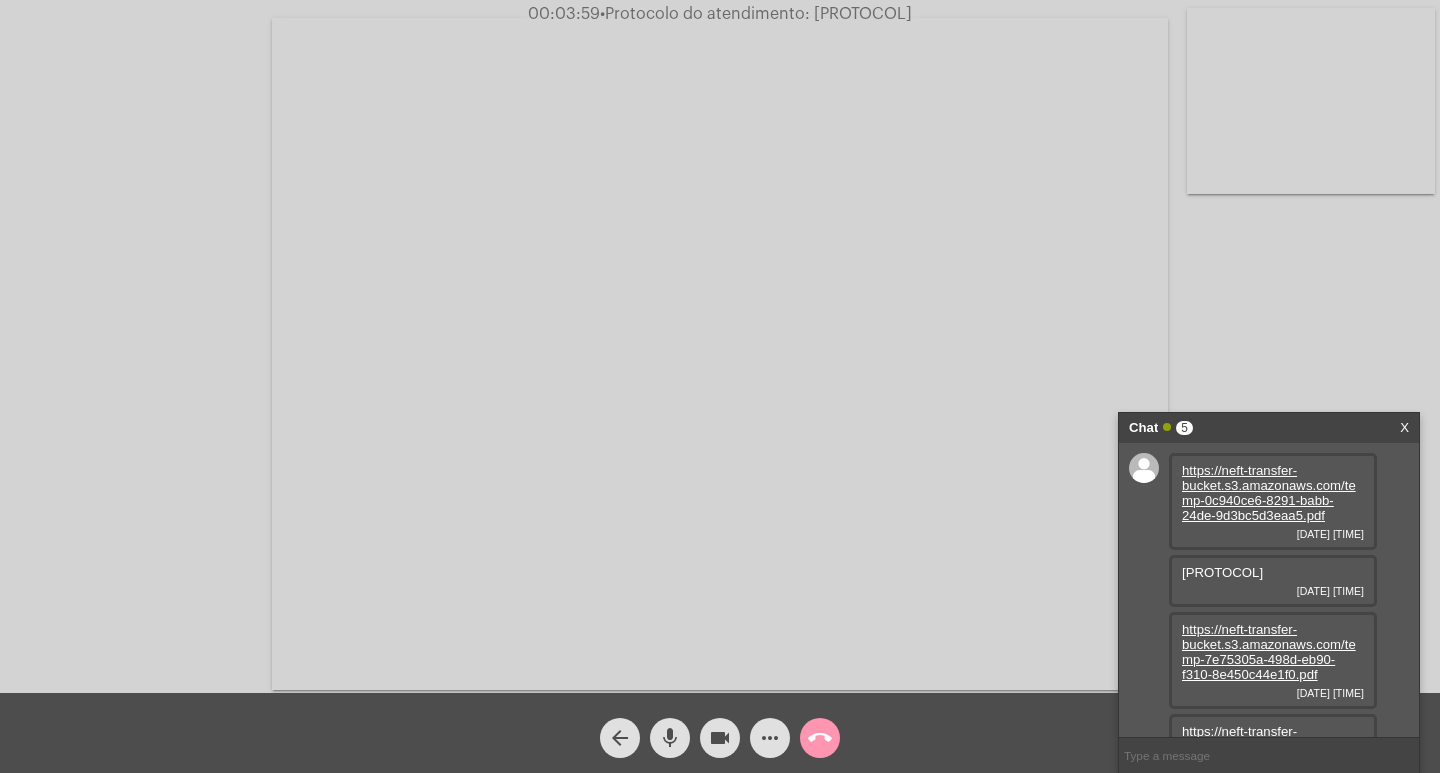 click at bounding box center [1269, 755] 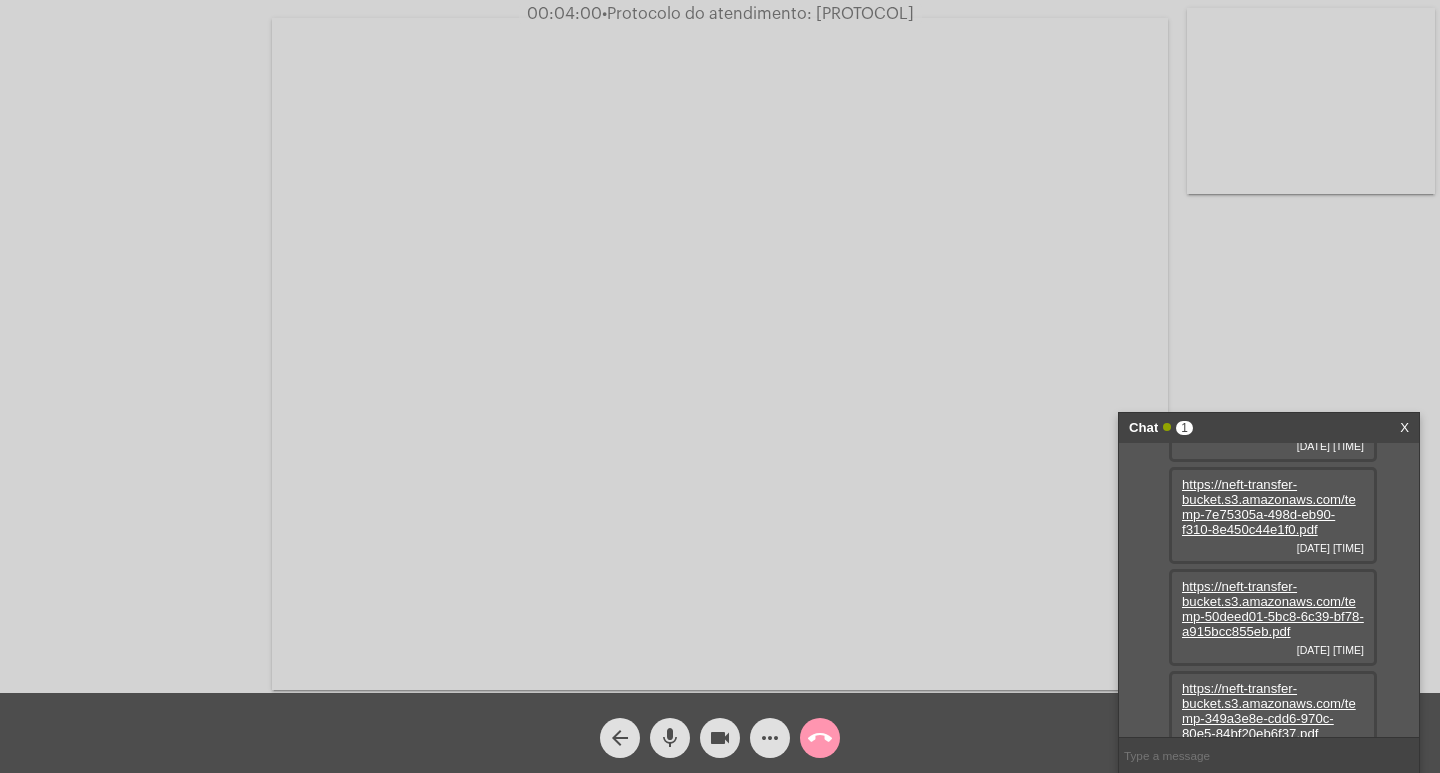 scroll, scrollTop: 152, scrollLeft: 0, axis: vertical 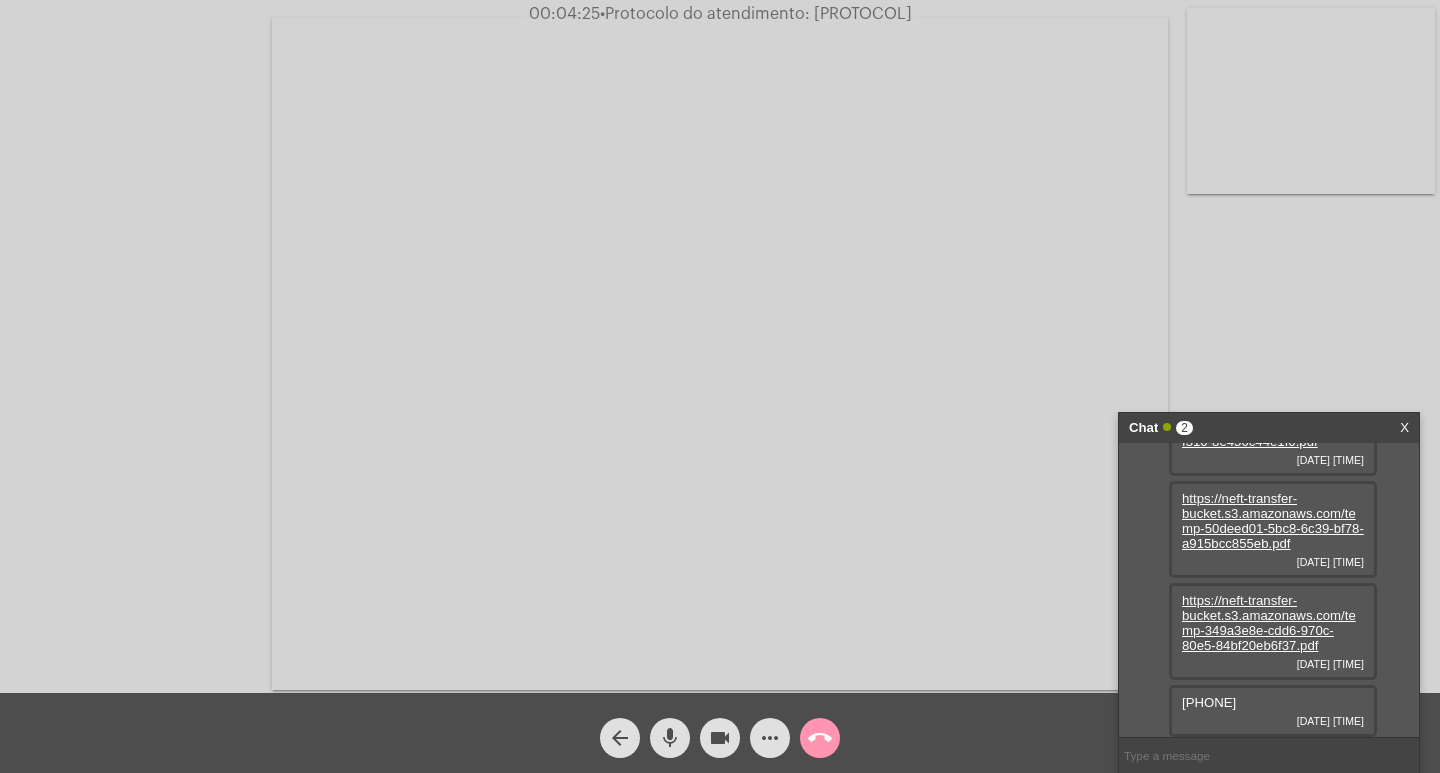 click at bounding box center [1269, 755] 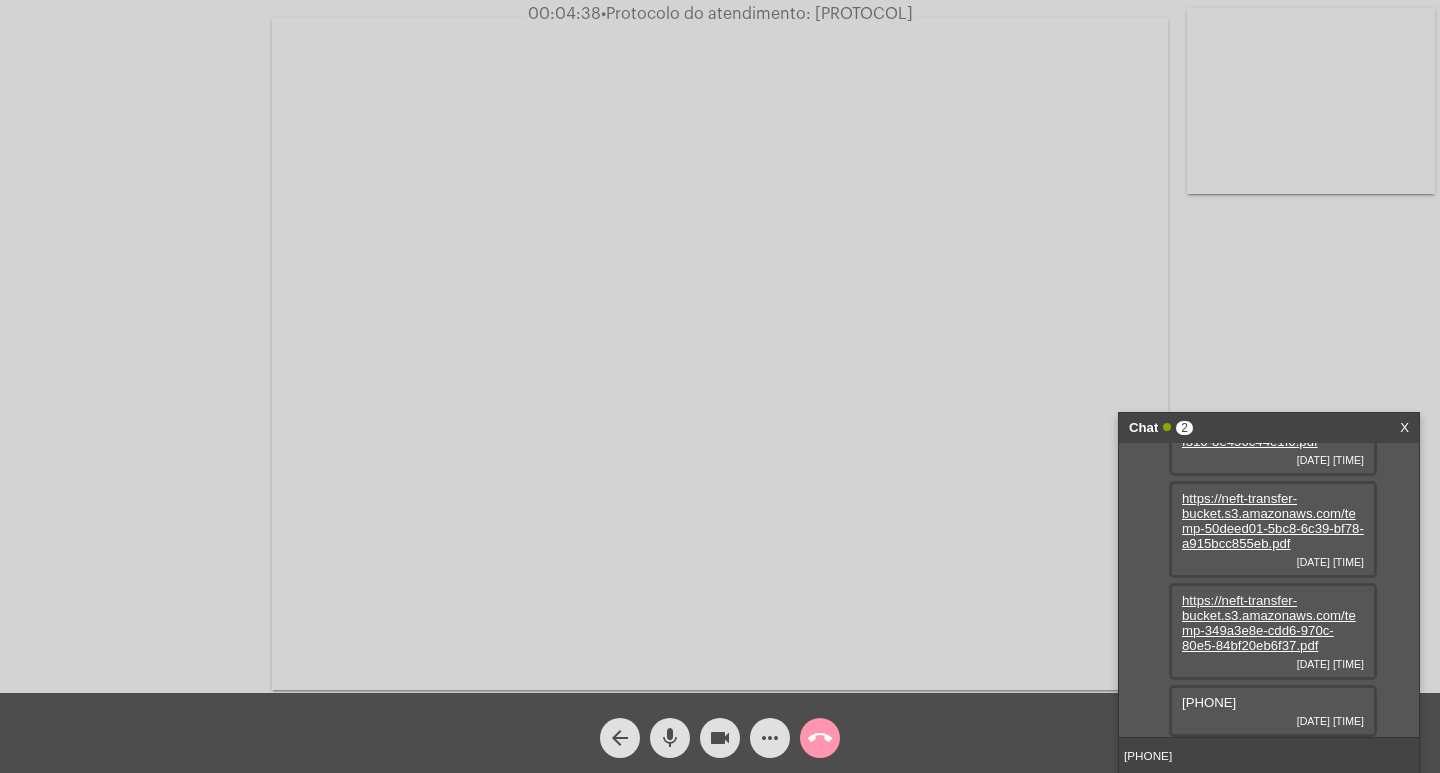 type on "[PHONE]" 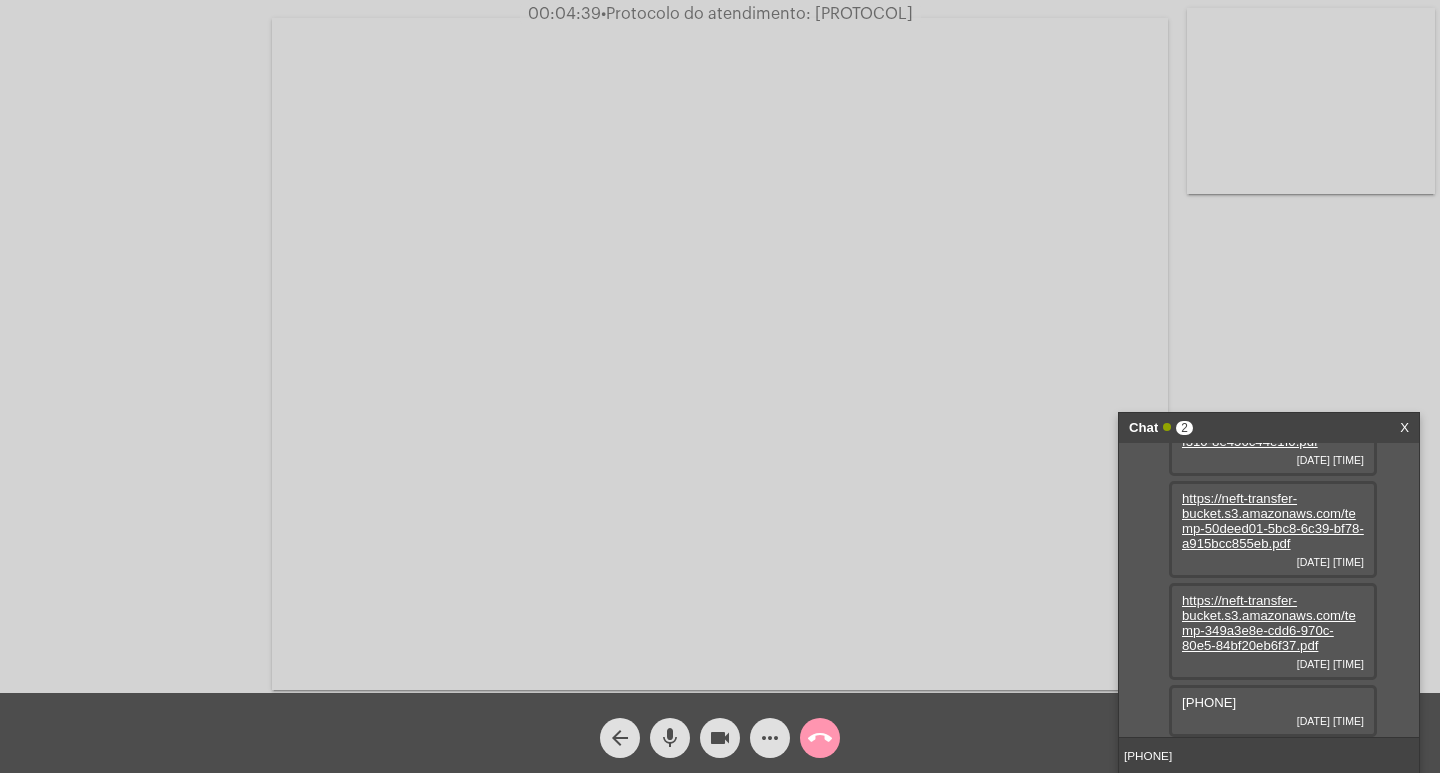 click on "[PHONE]" at bounding box center [1269, 755] 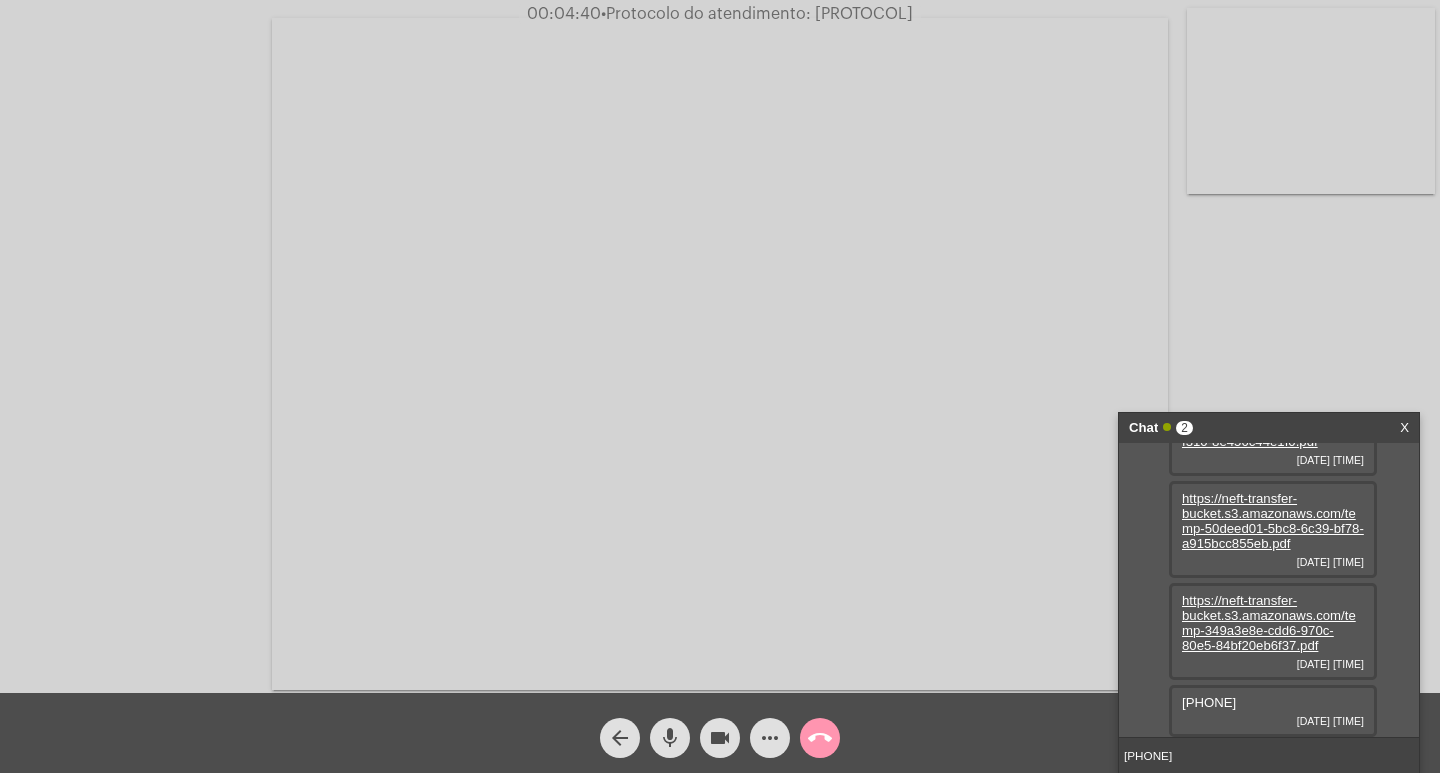 click on "[PHONE]" at bounding box center [1269, 755] 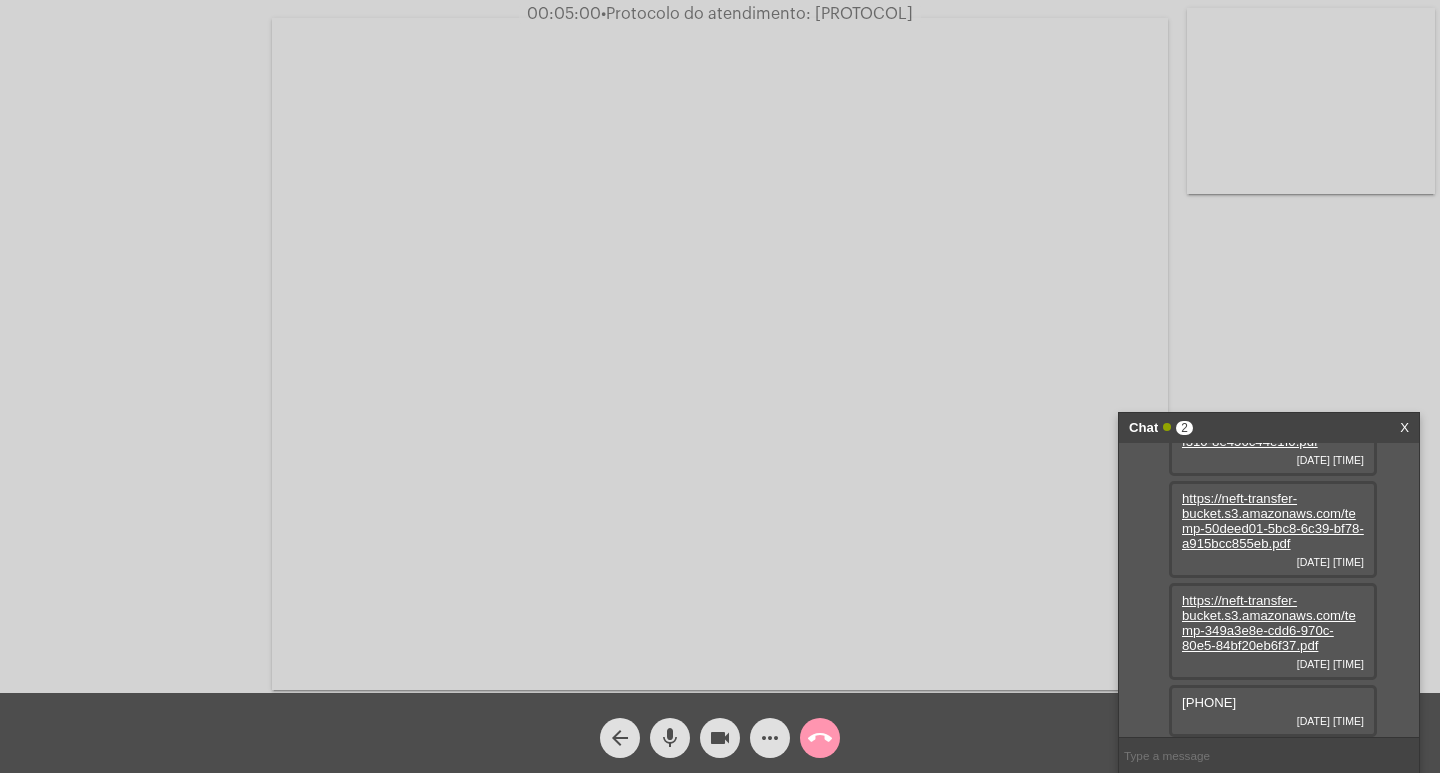 click at bounding box center [1269, 755] 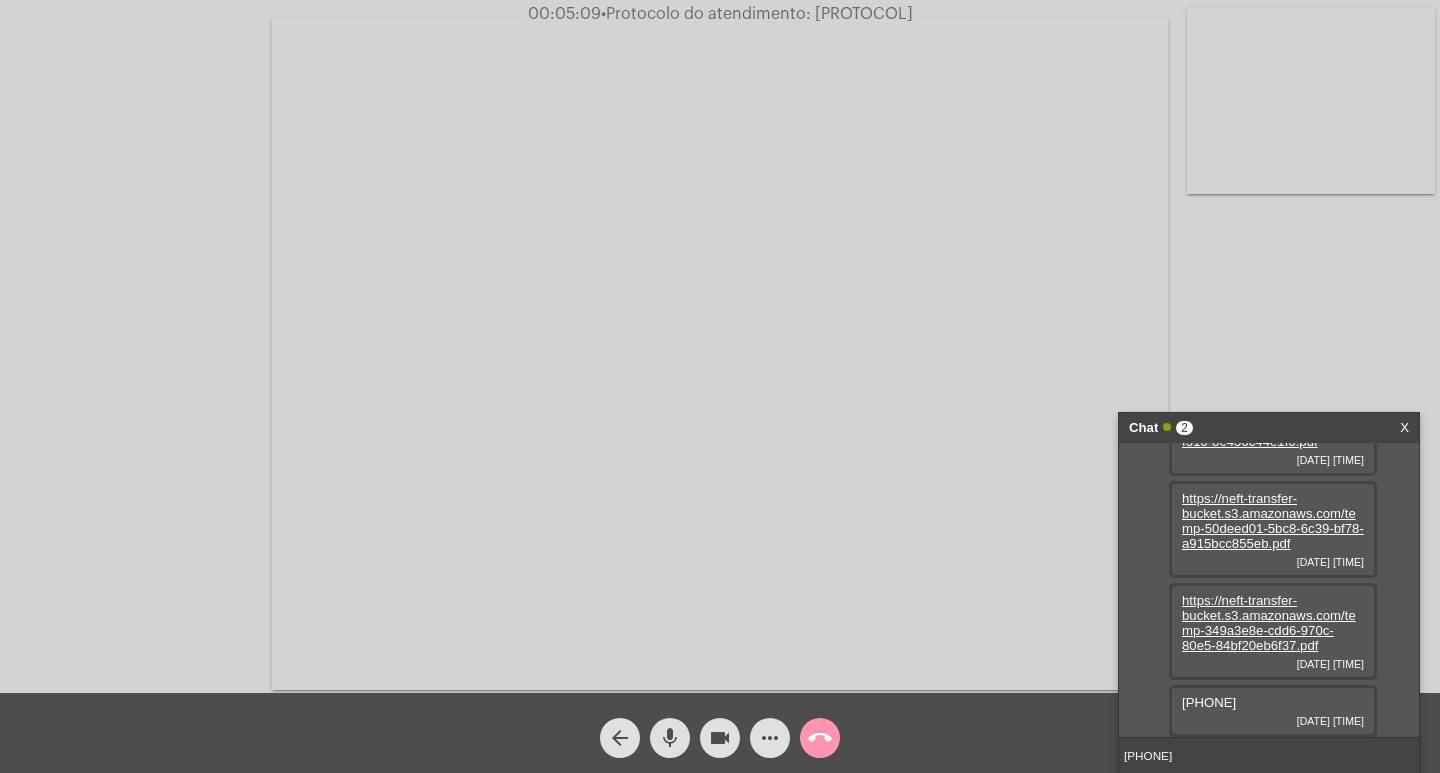 type on "[PHONE]" 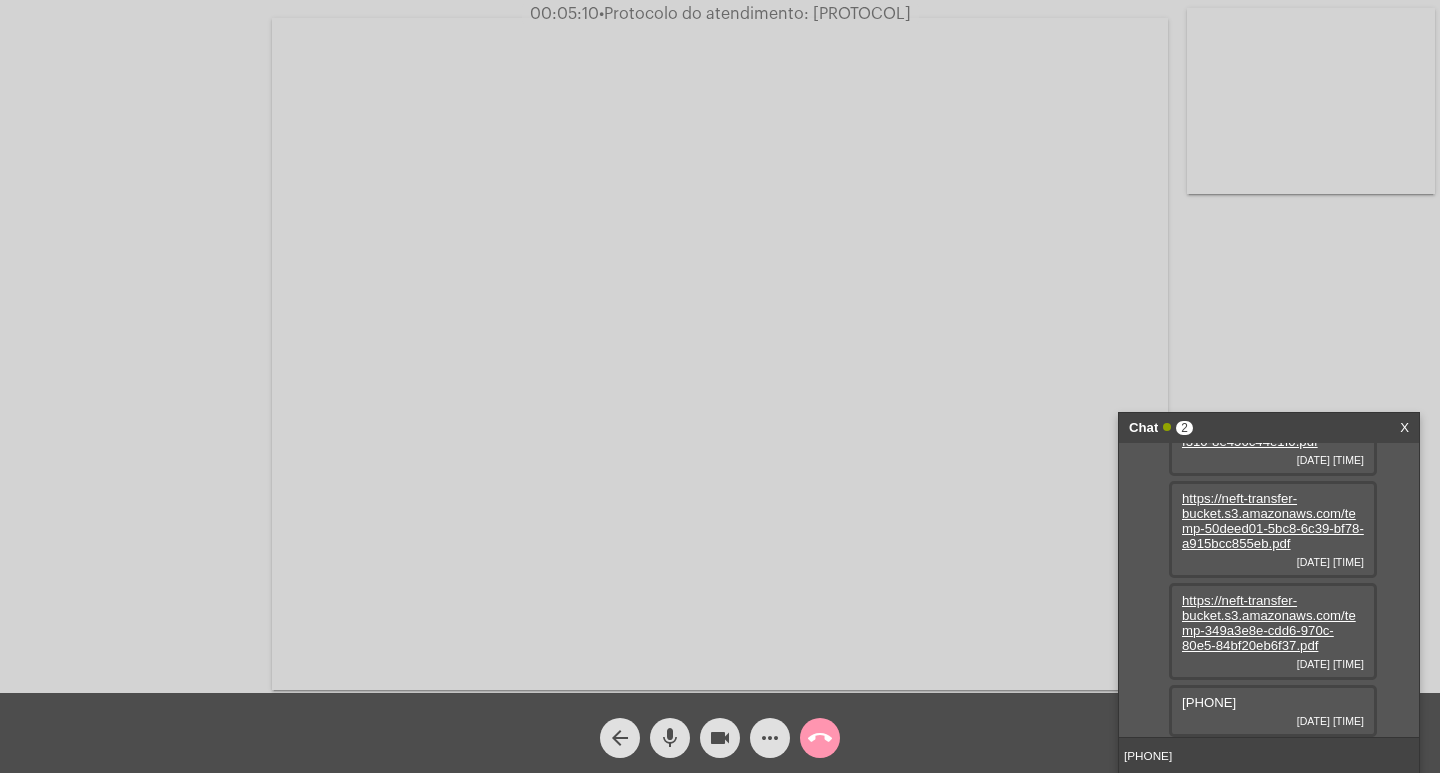 click on "[PHONE]" at bounding box center (1269, 755) 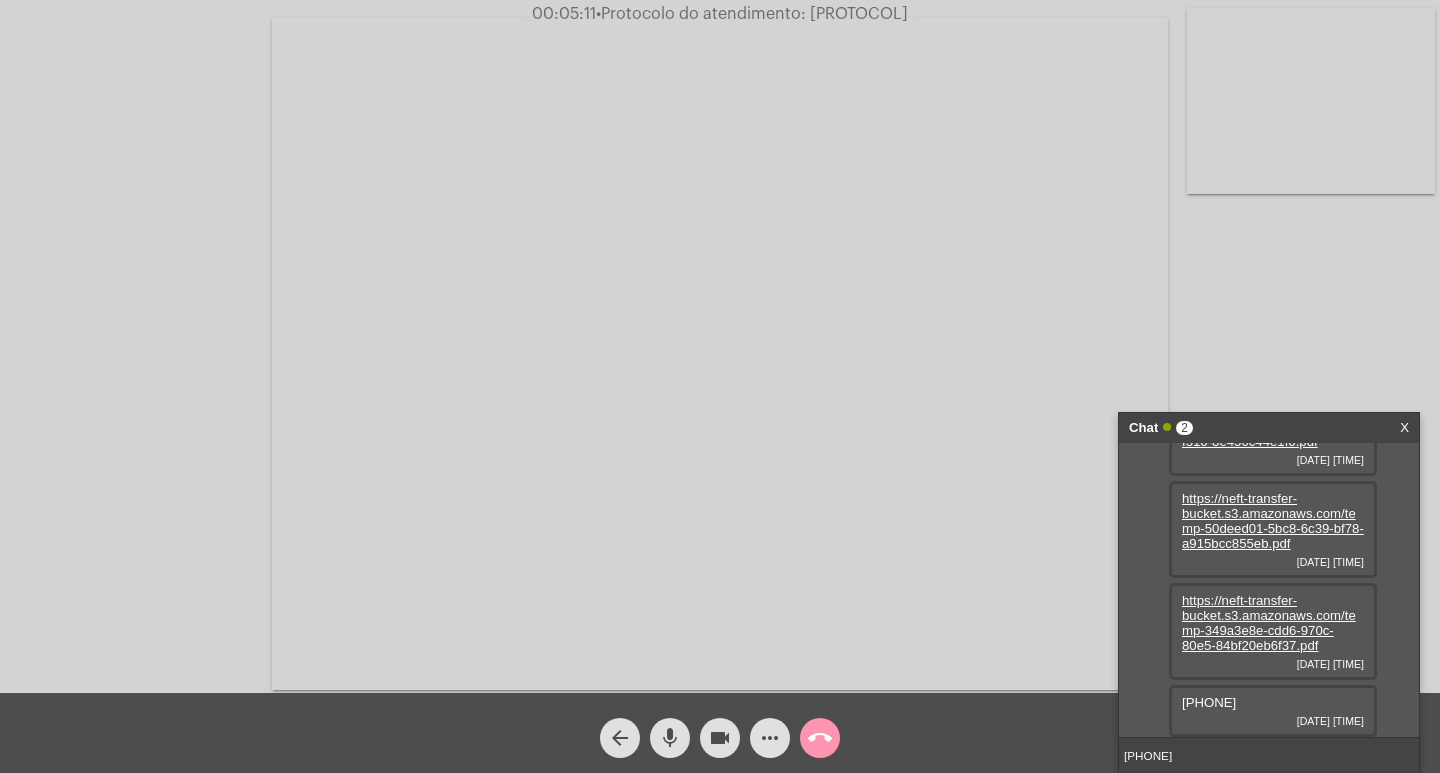 type 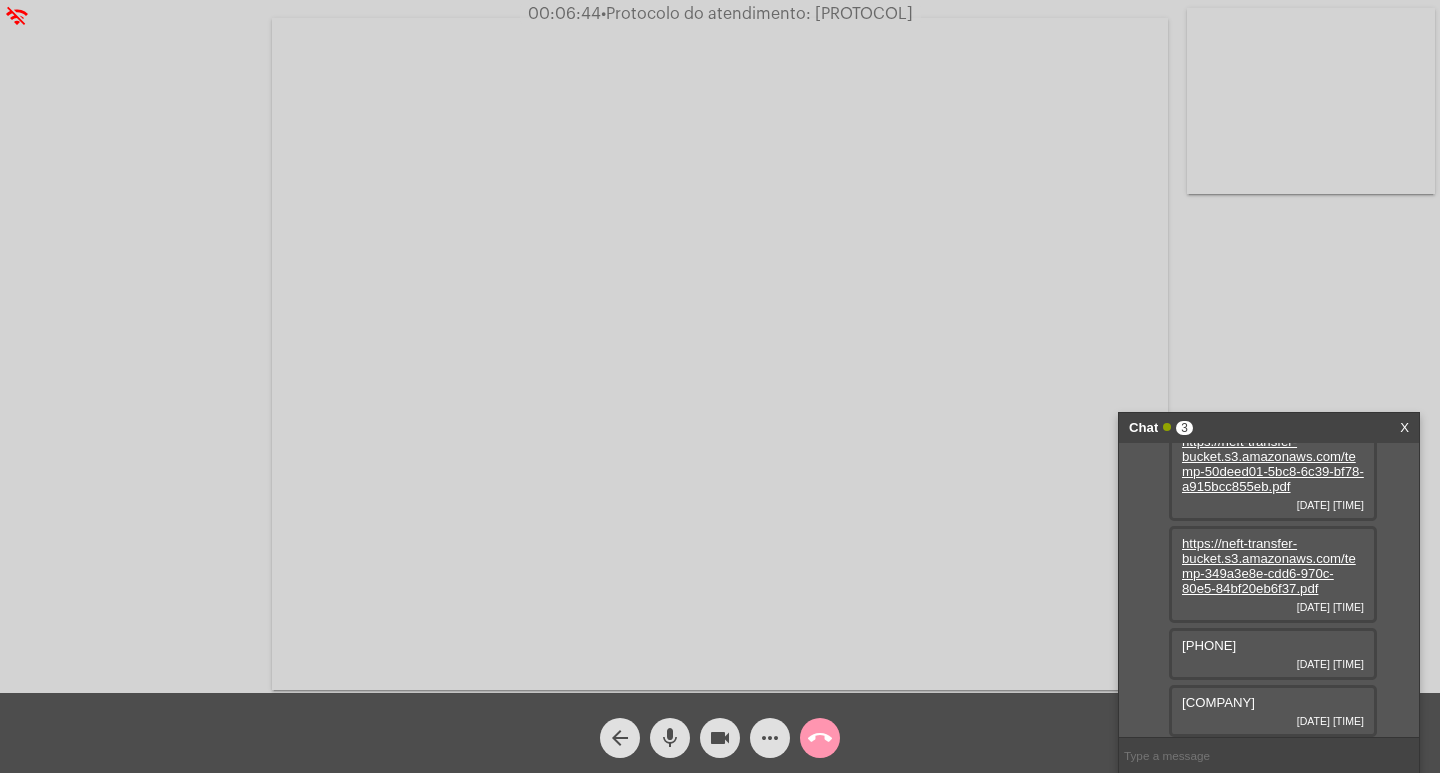 scroll, scrollTop: 320, scrollLeft: 0, axis: vertical 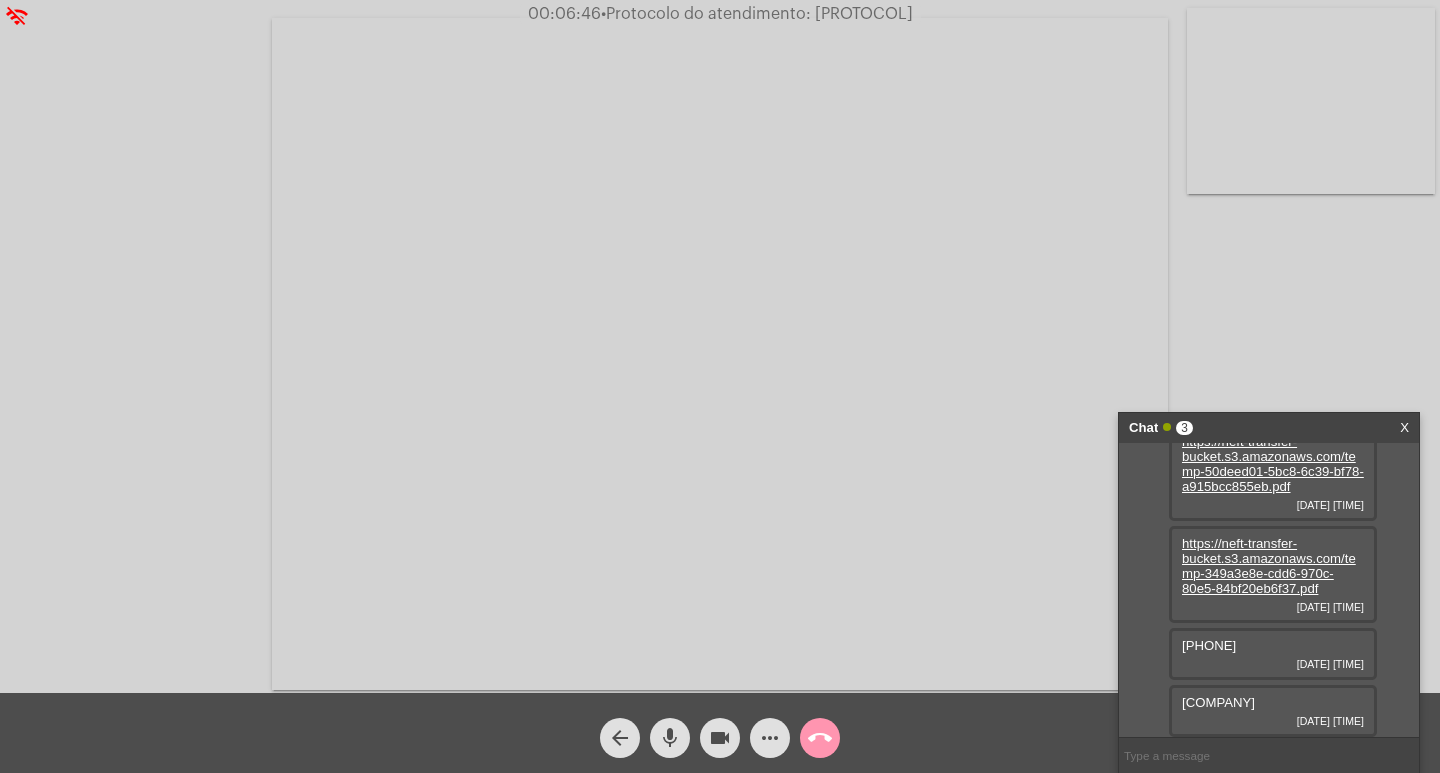 click at bounding box center (1269, 755) 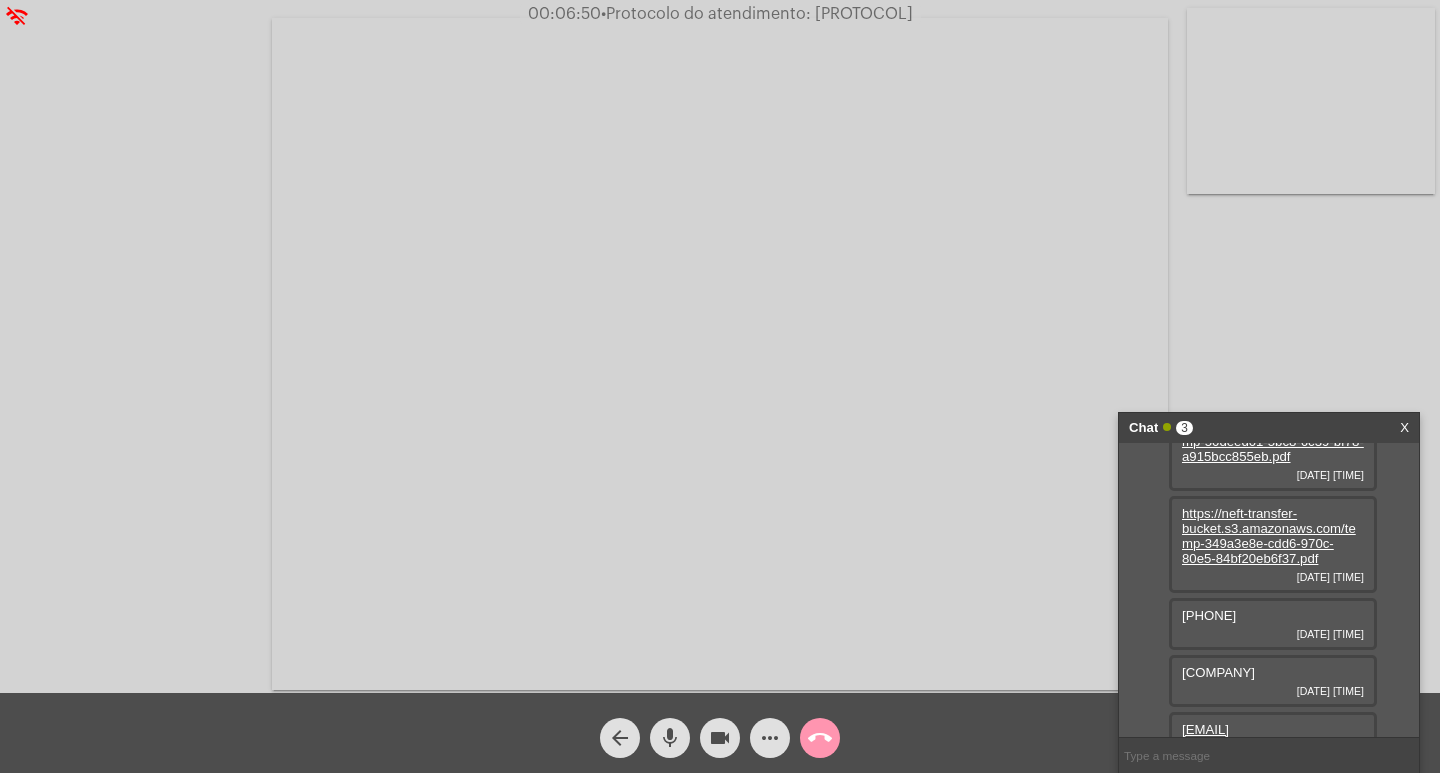 scroll, scrollTop: 392, scrollLeft: 0, axis: vertical 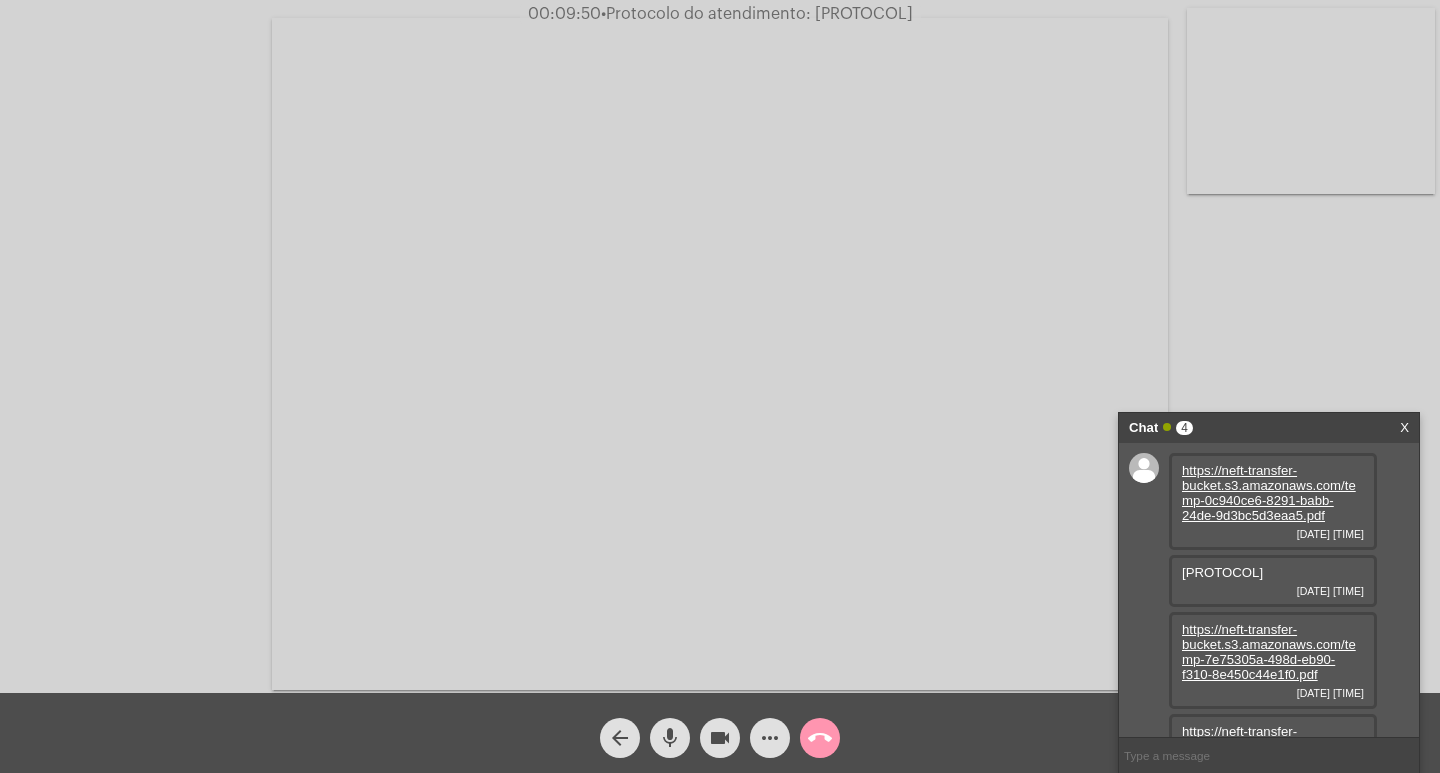 click on "more_horiz" 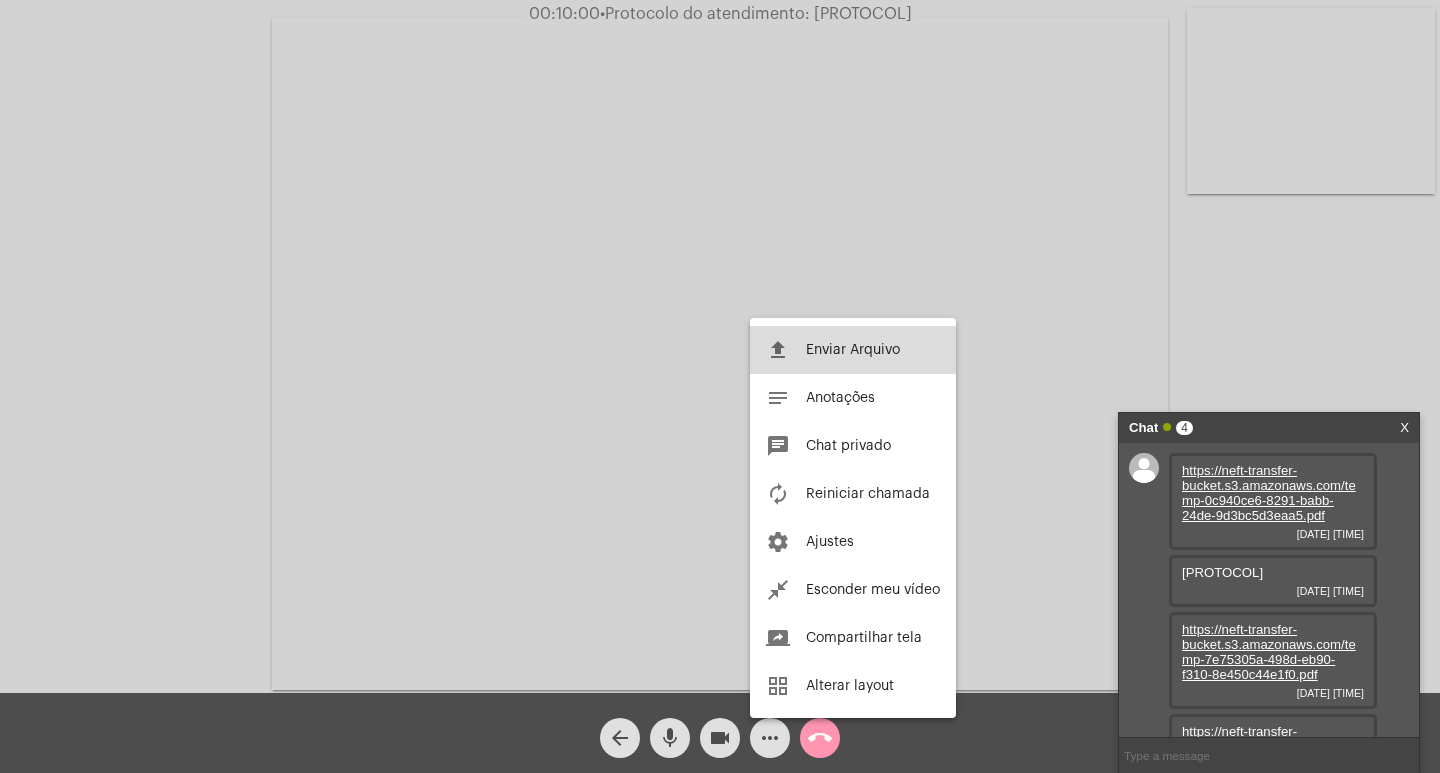 click on "file_upload Enviar Arquivo" at bounding box center [853, 350] 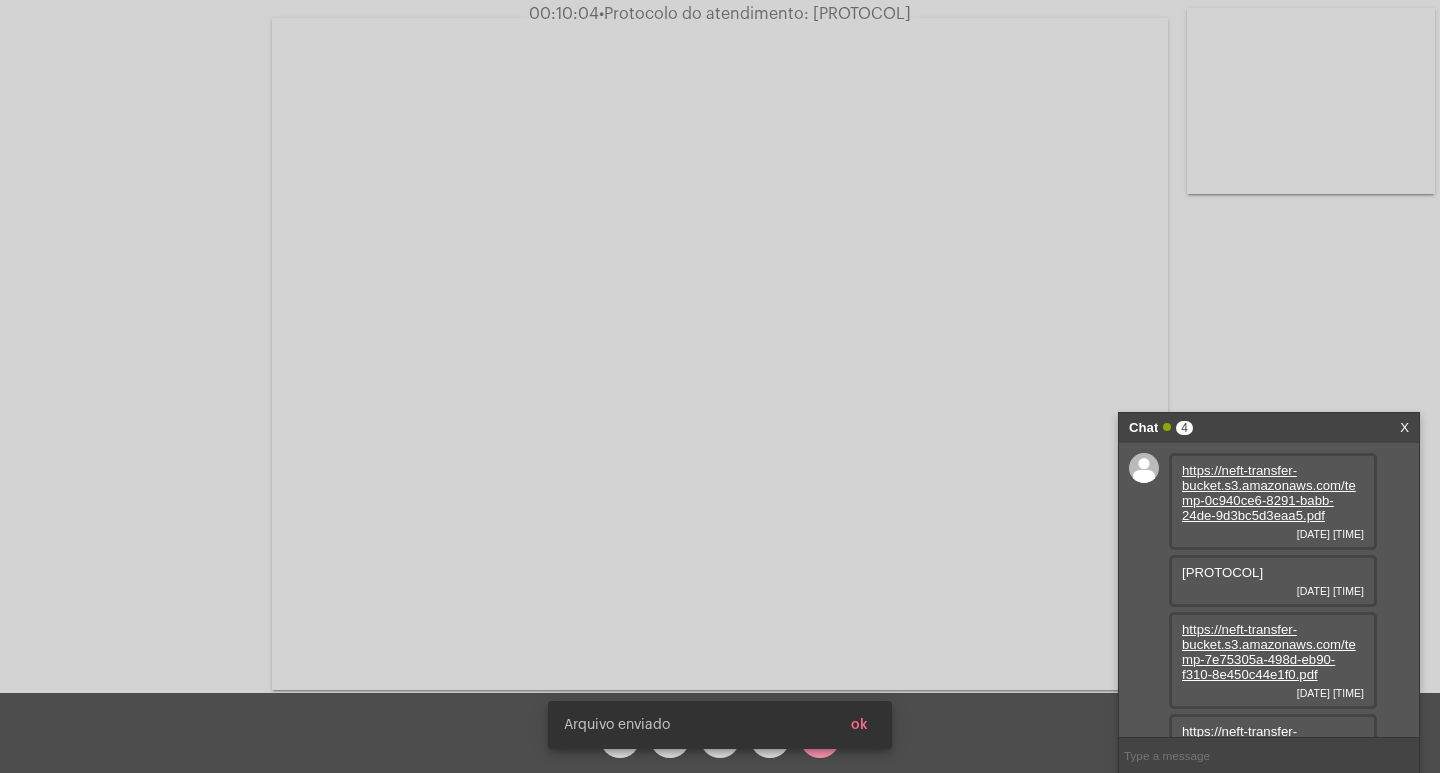 scroll, scrollTop: 551, scrollLeft: 0, axis: vertical 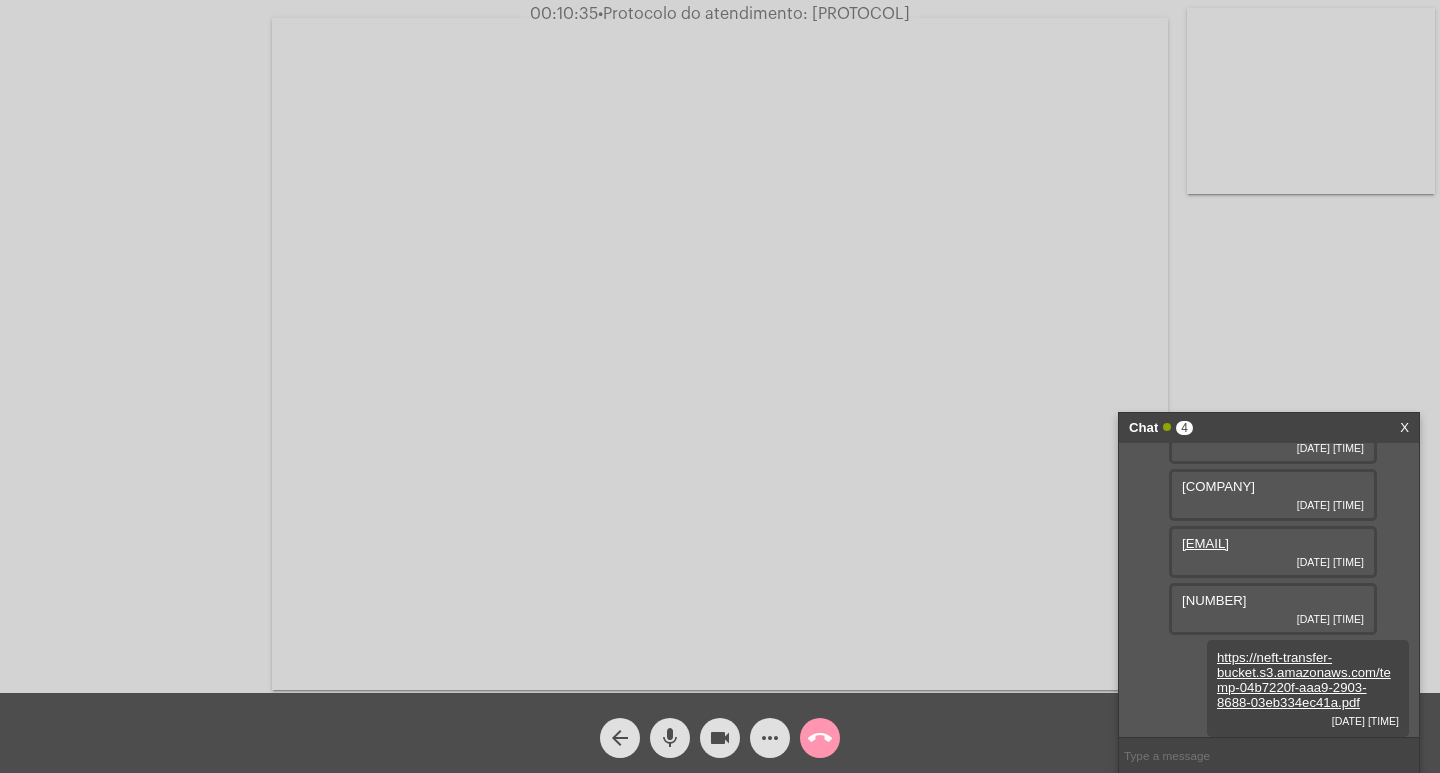 click on "Acessando Câmera e Microfone..." 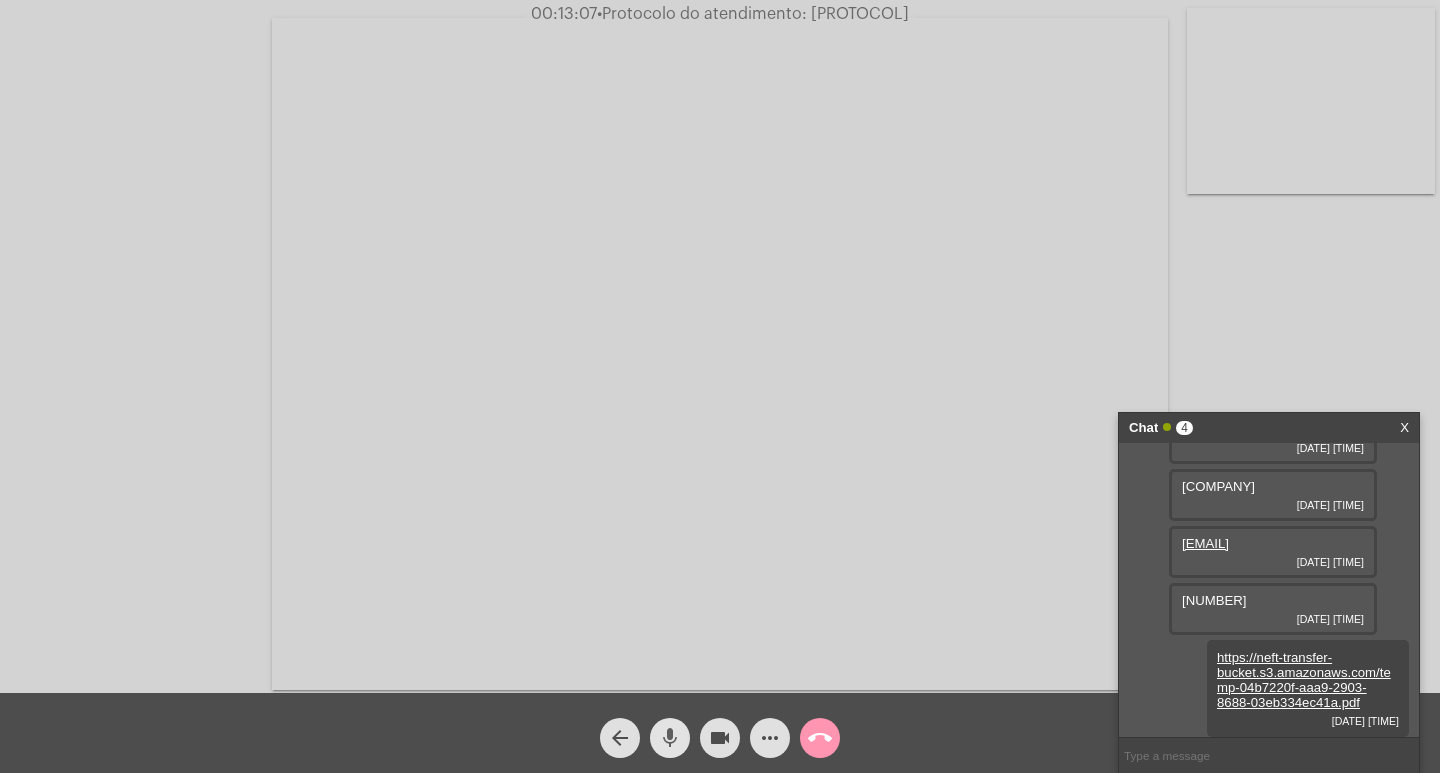 click on "mic" 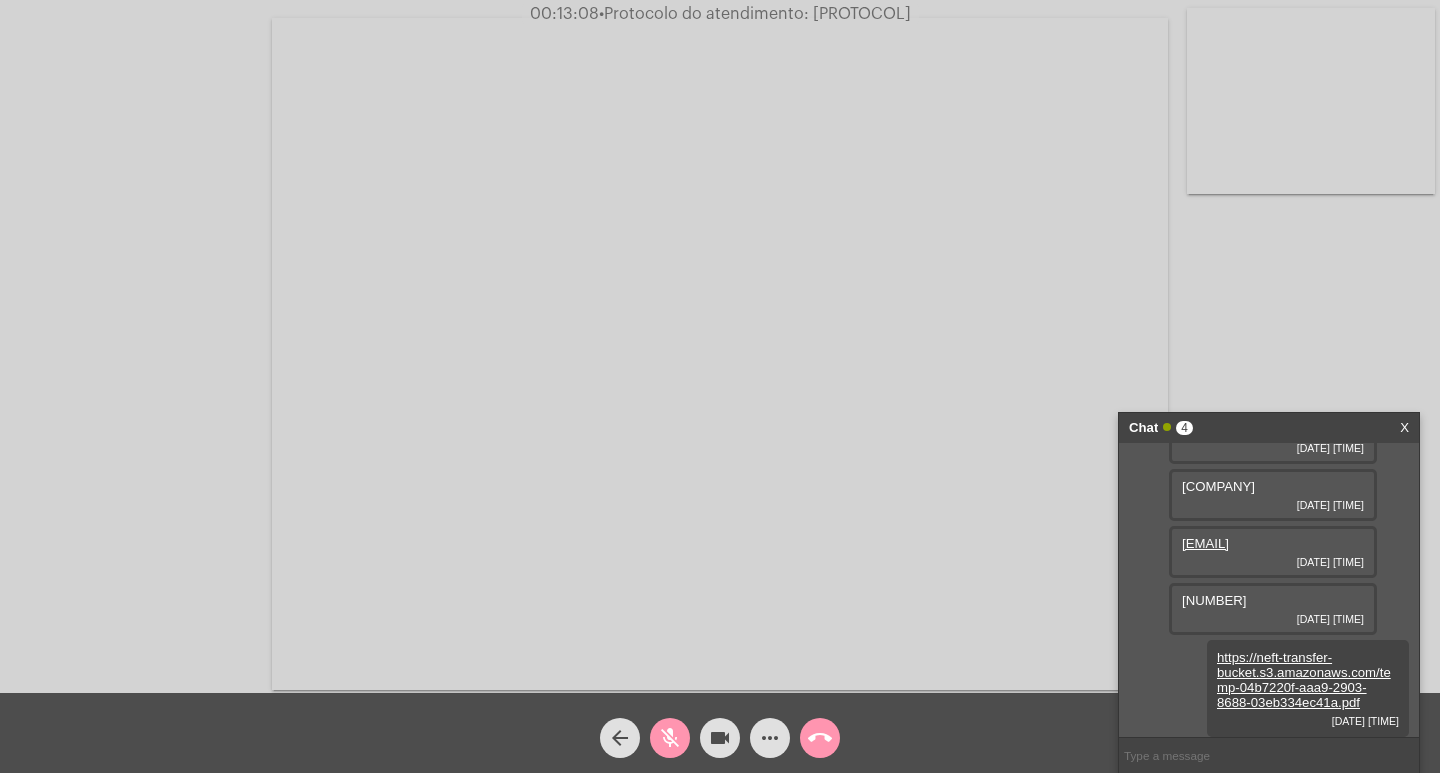 click on "videocam" 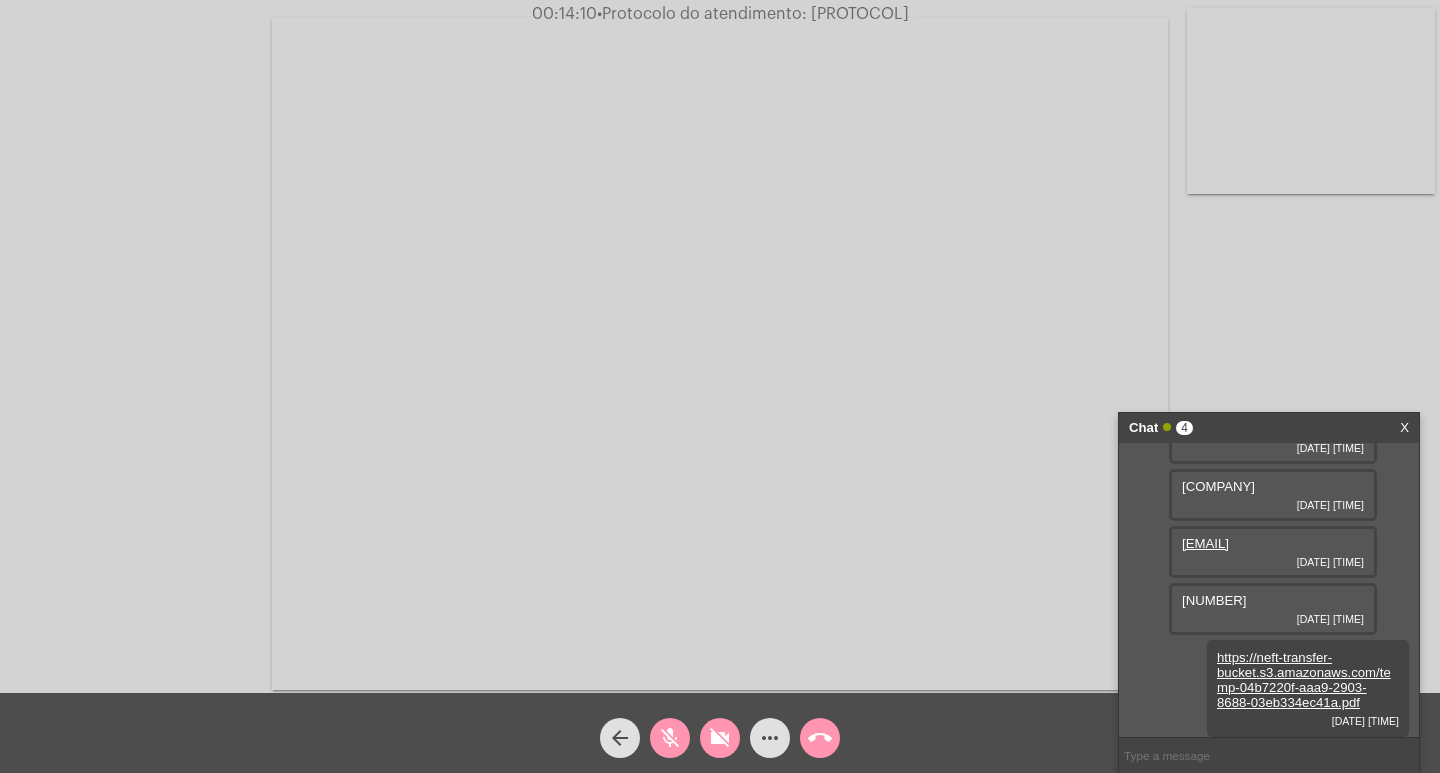 click on "mic_off" 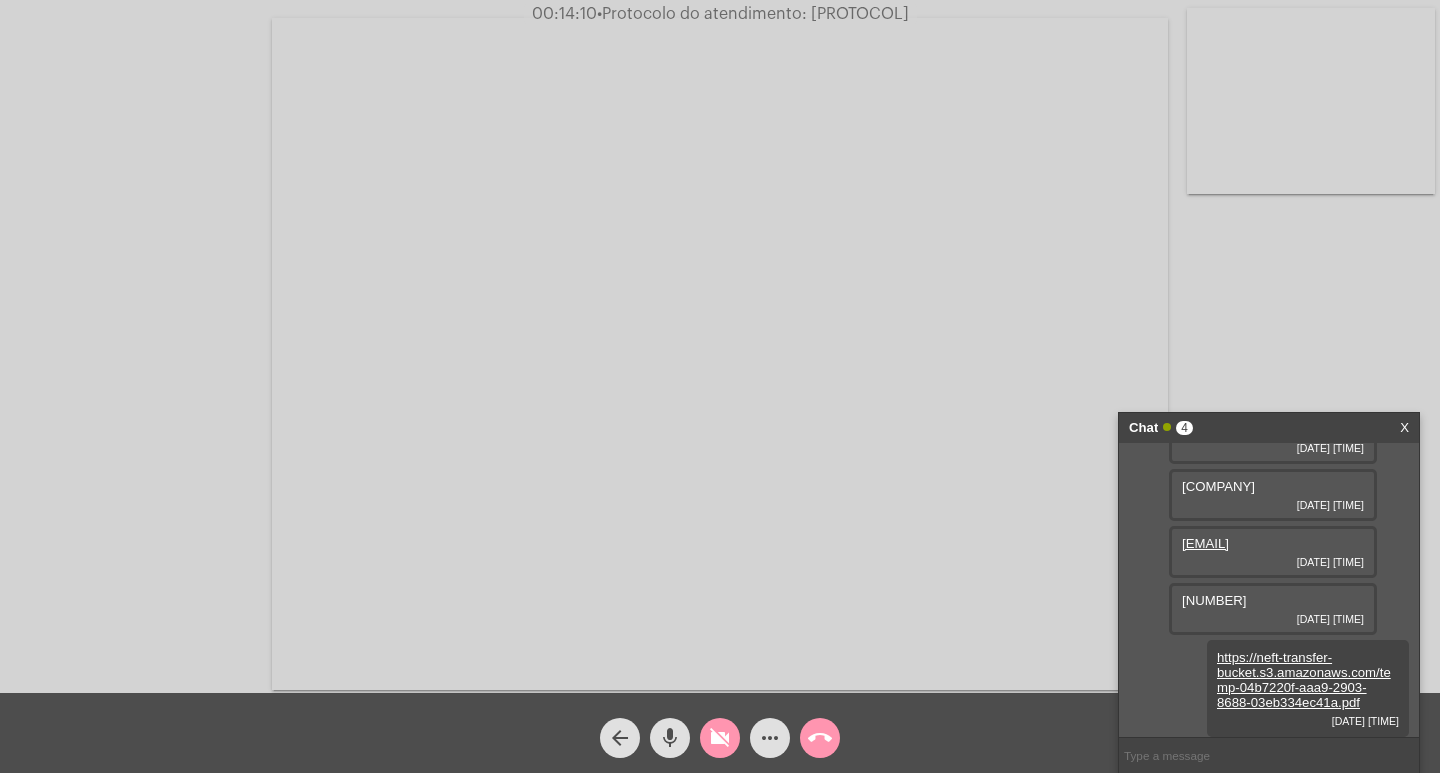click on "videocam_off" 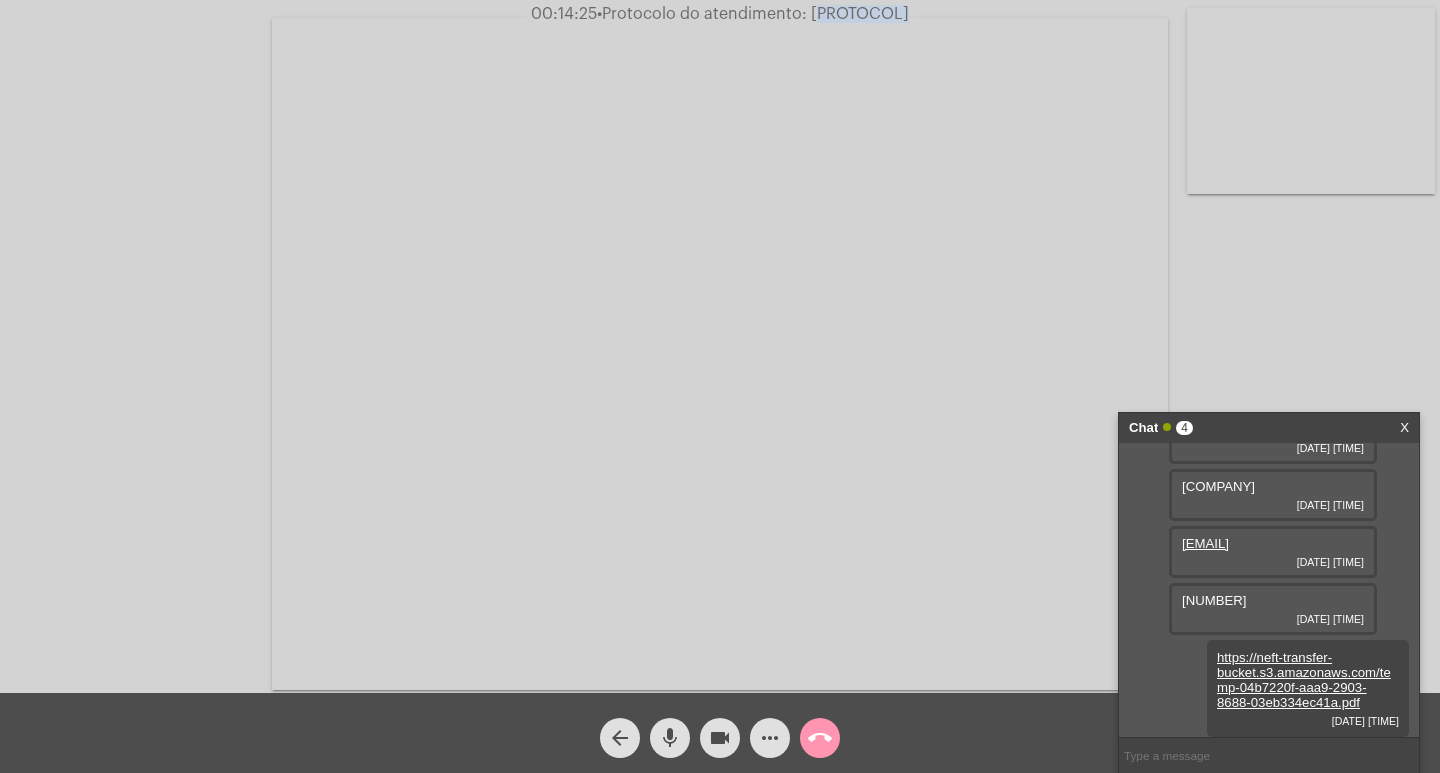 drag, startPoint x: 792, startPoint y: 14, endPoint x: 921, endPoint y: 2, distance: 129.55693 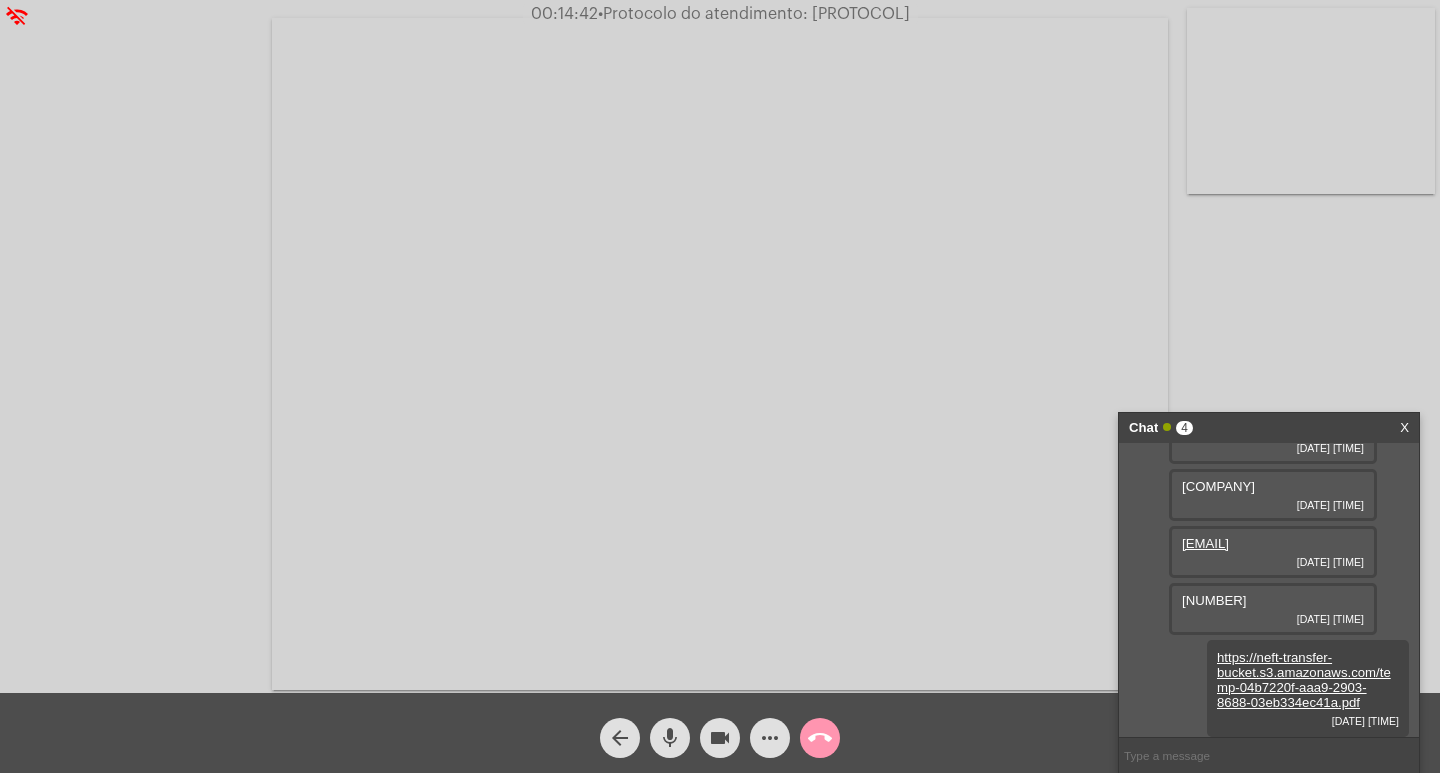 click on "Chat  4" at bounding box center [1248, 428] 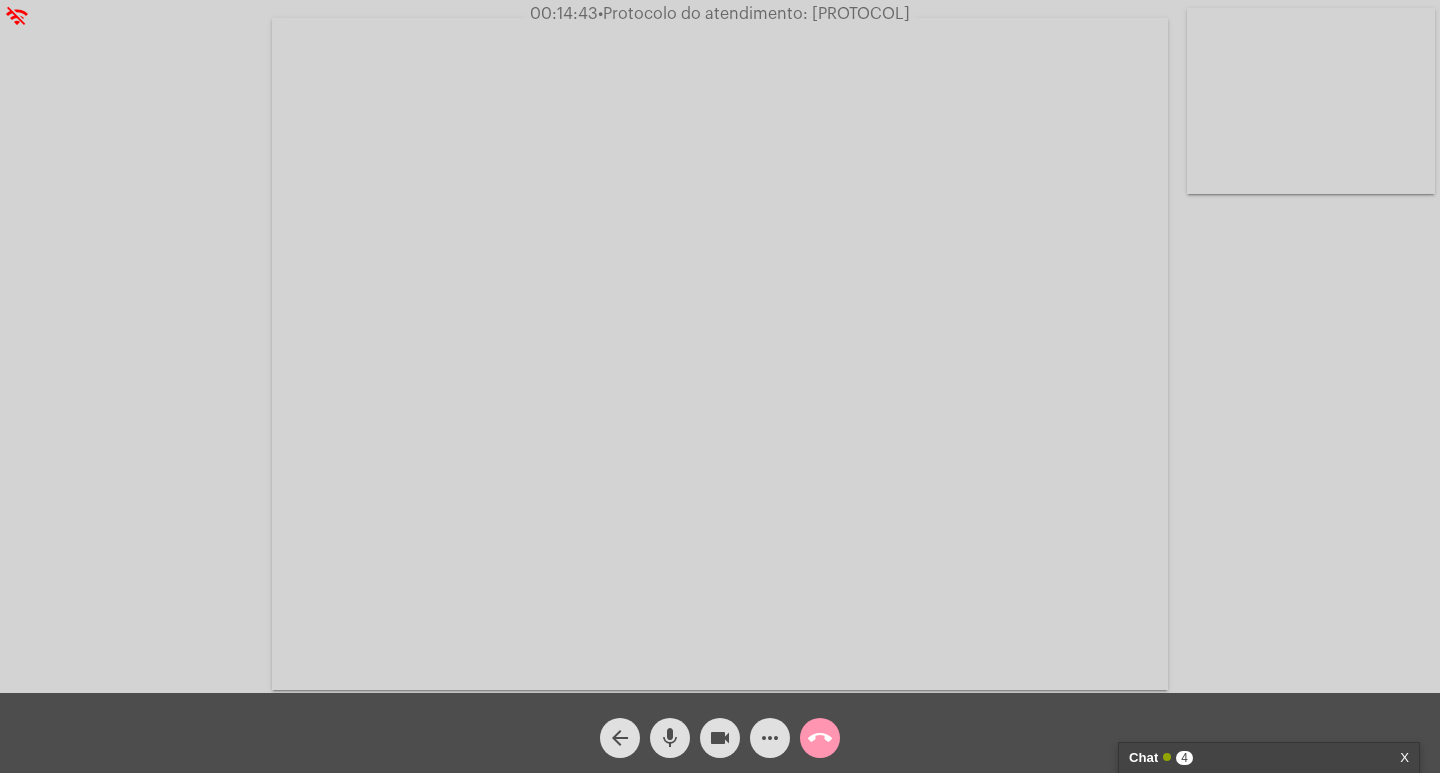 click on "call_end" 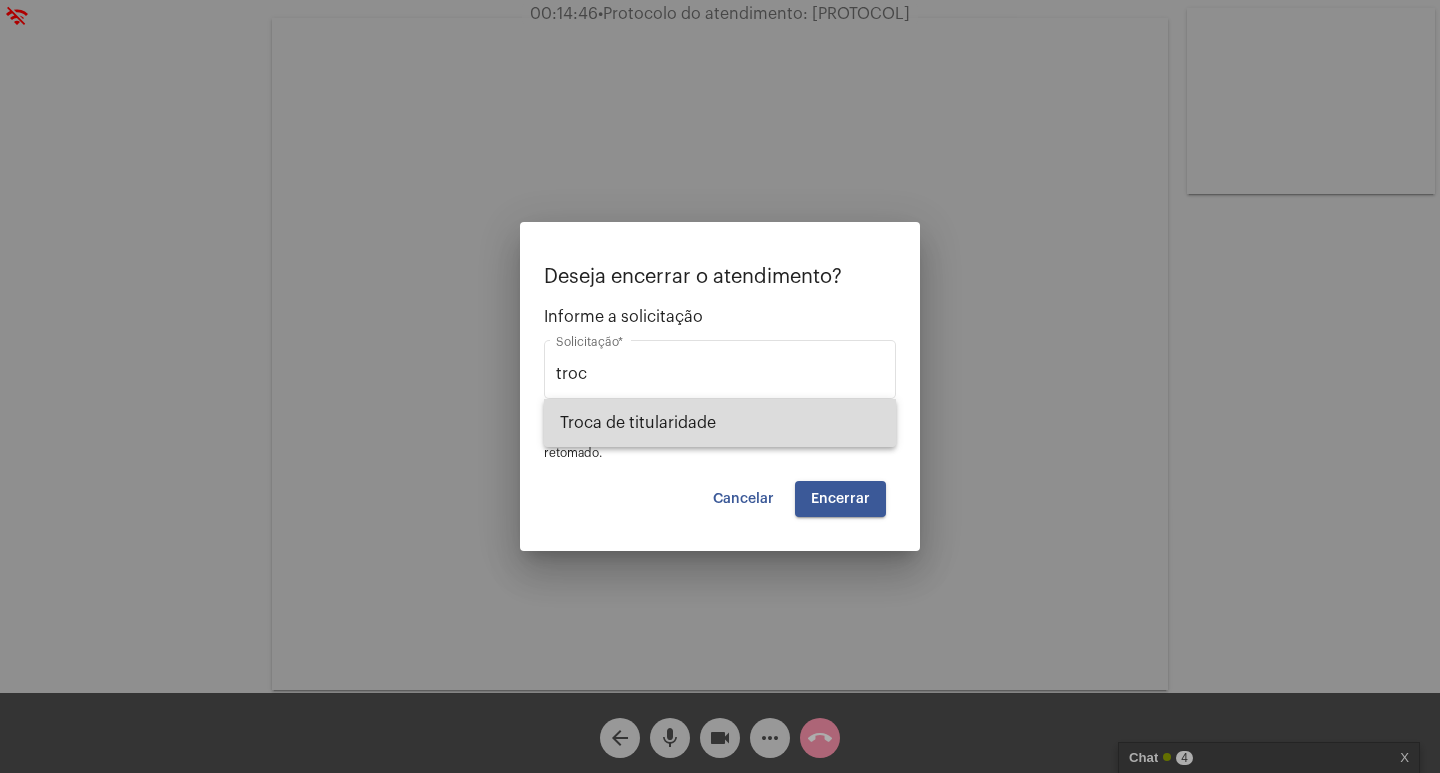 click on "Troca de titularidade" at bounding box center (720, 423) 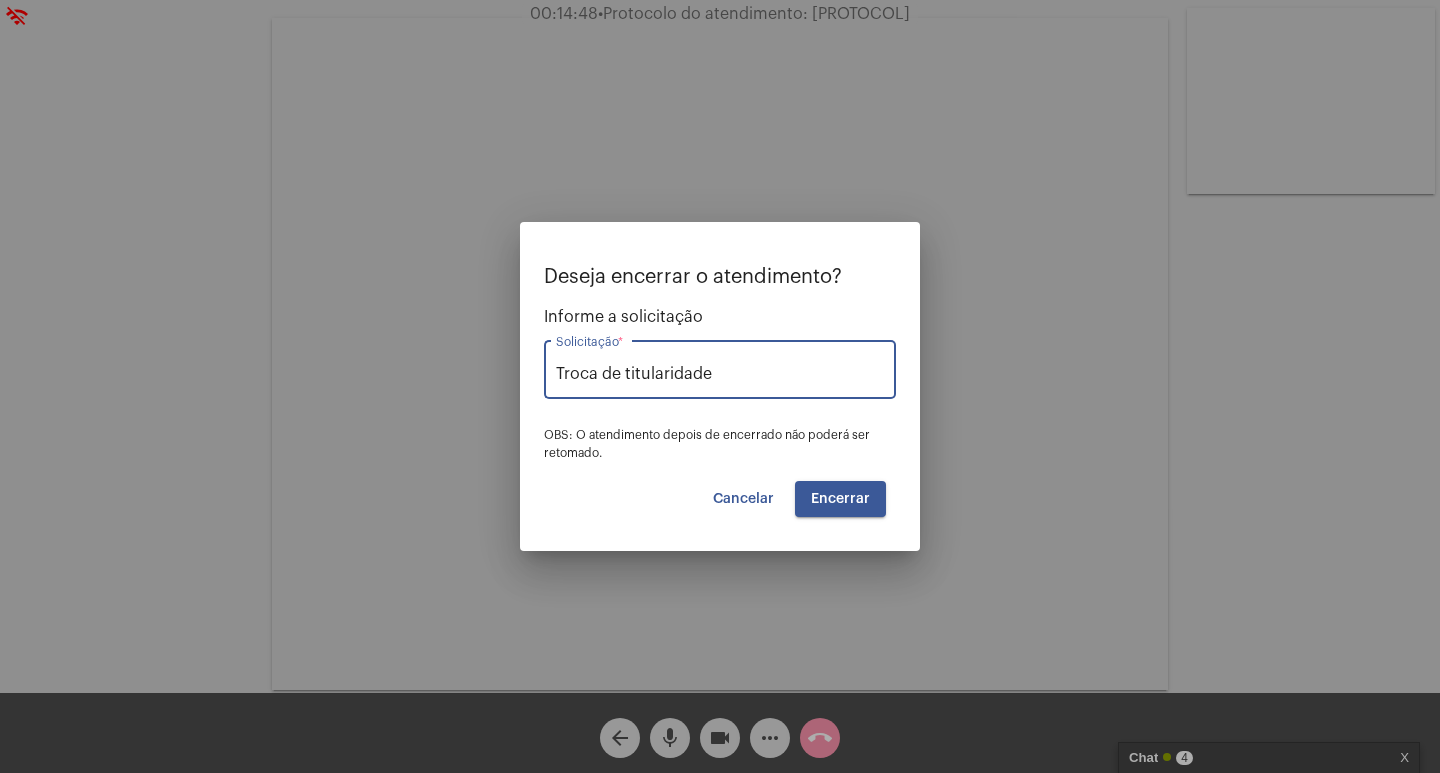 click on "Encerrar" at bounding box center [840, 499] 